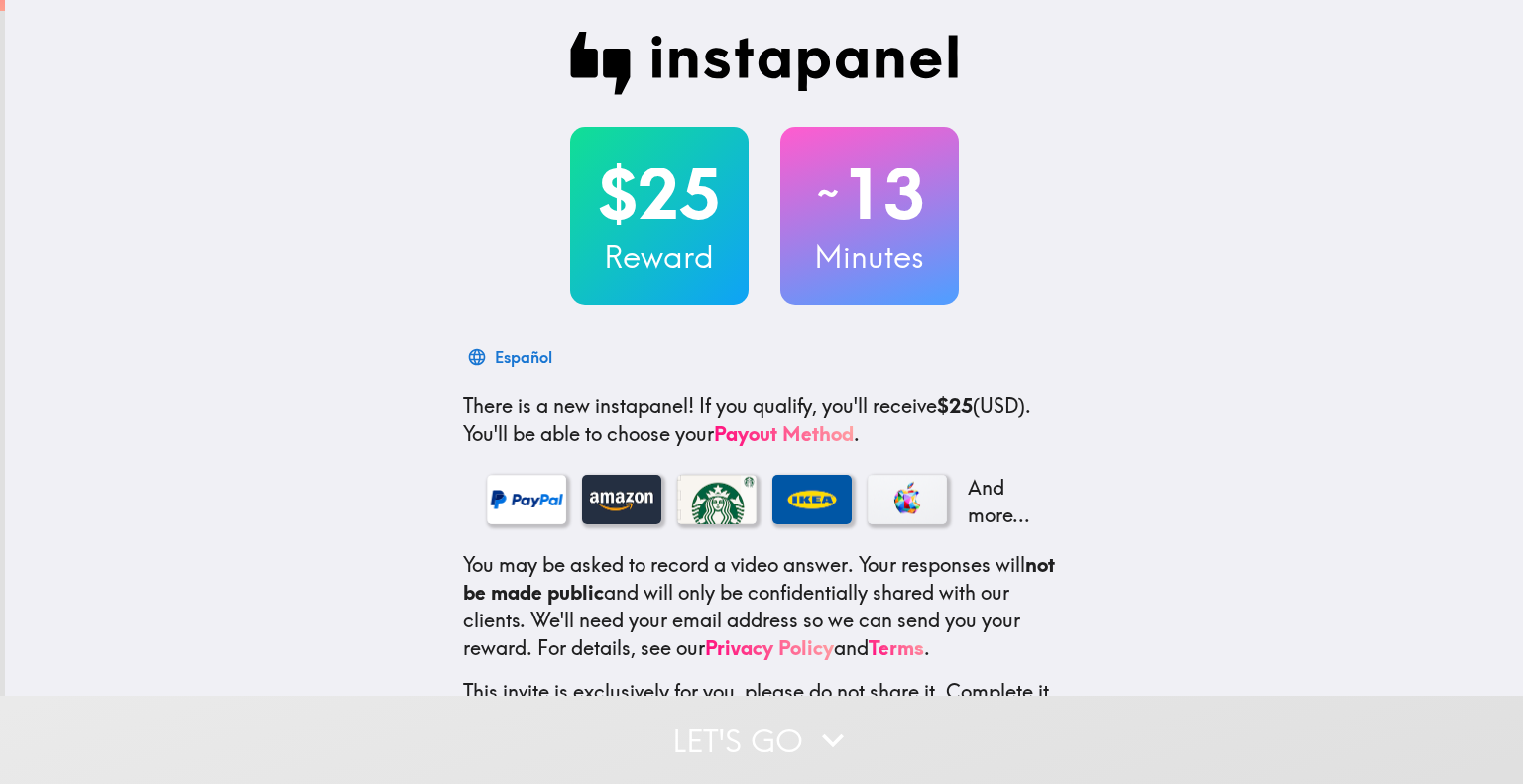 scroll, scrollTop: 0, scrollLeft: 0, axis: both 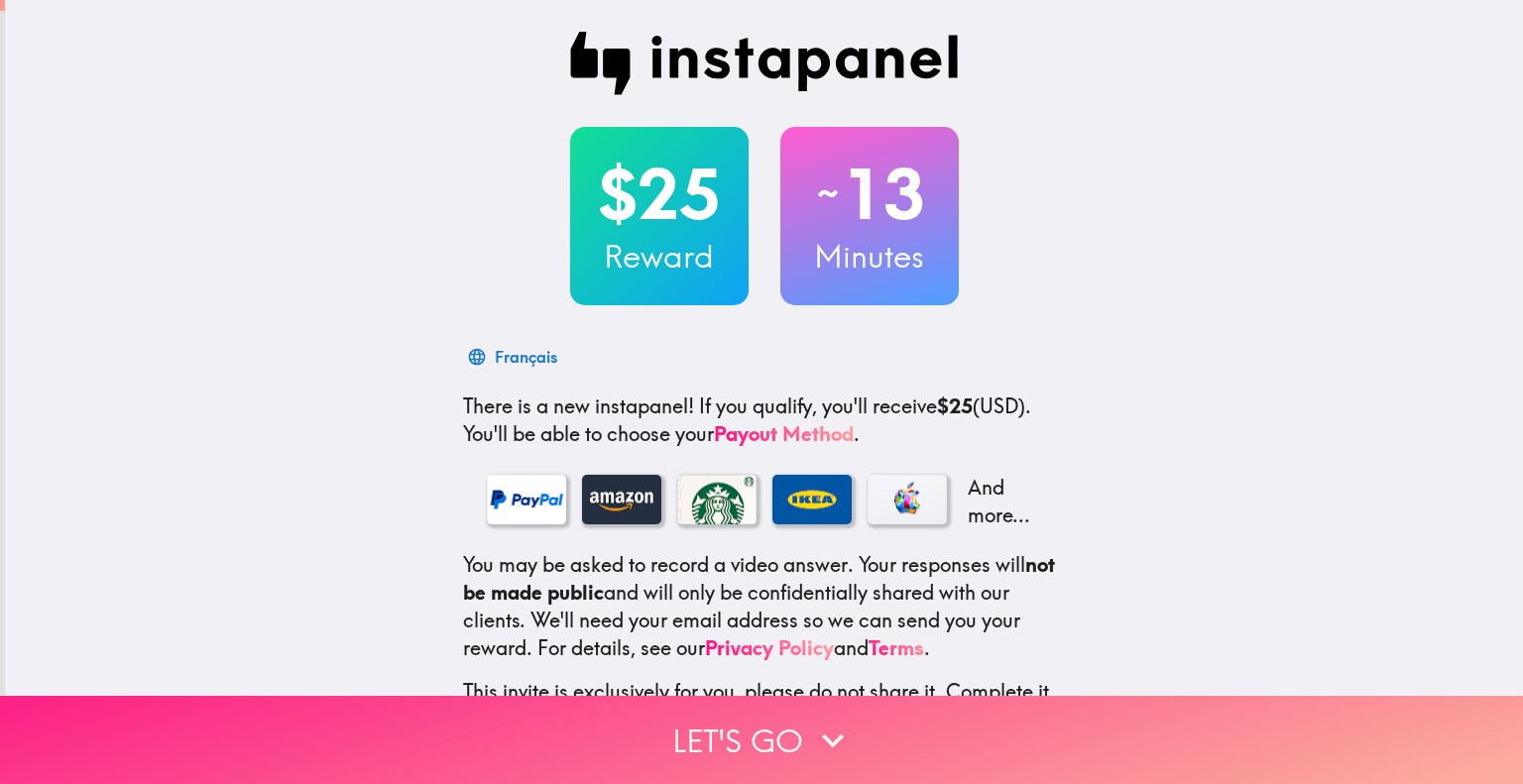 click on "Let's go" at bounding box center [762, 739] 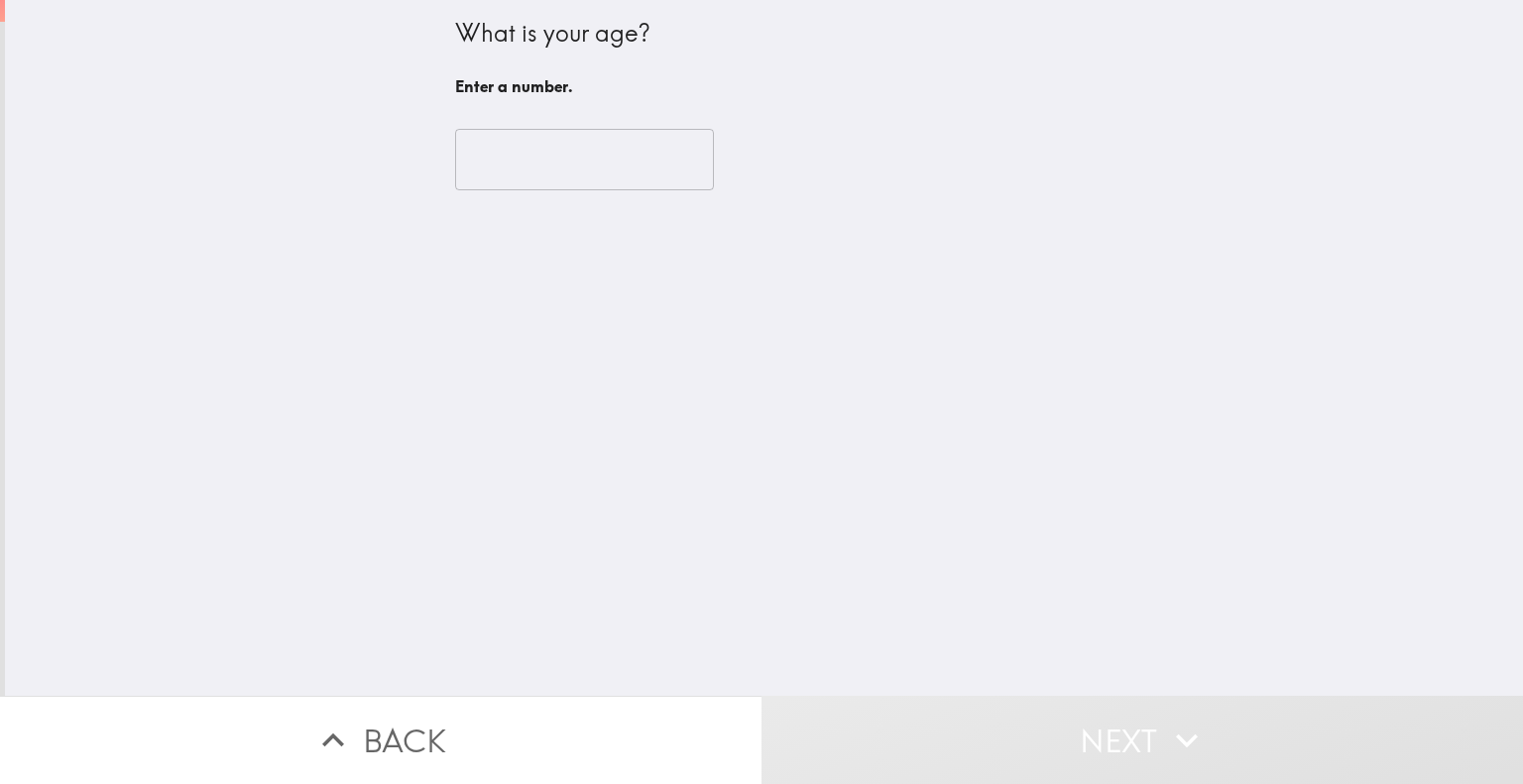 click at bounding box center (584, 160) 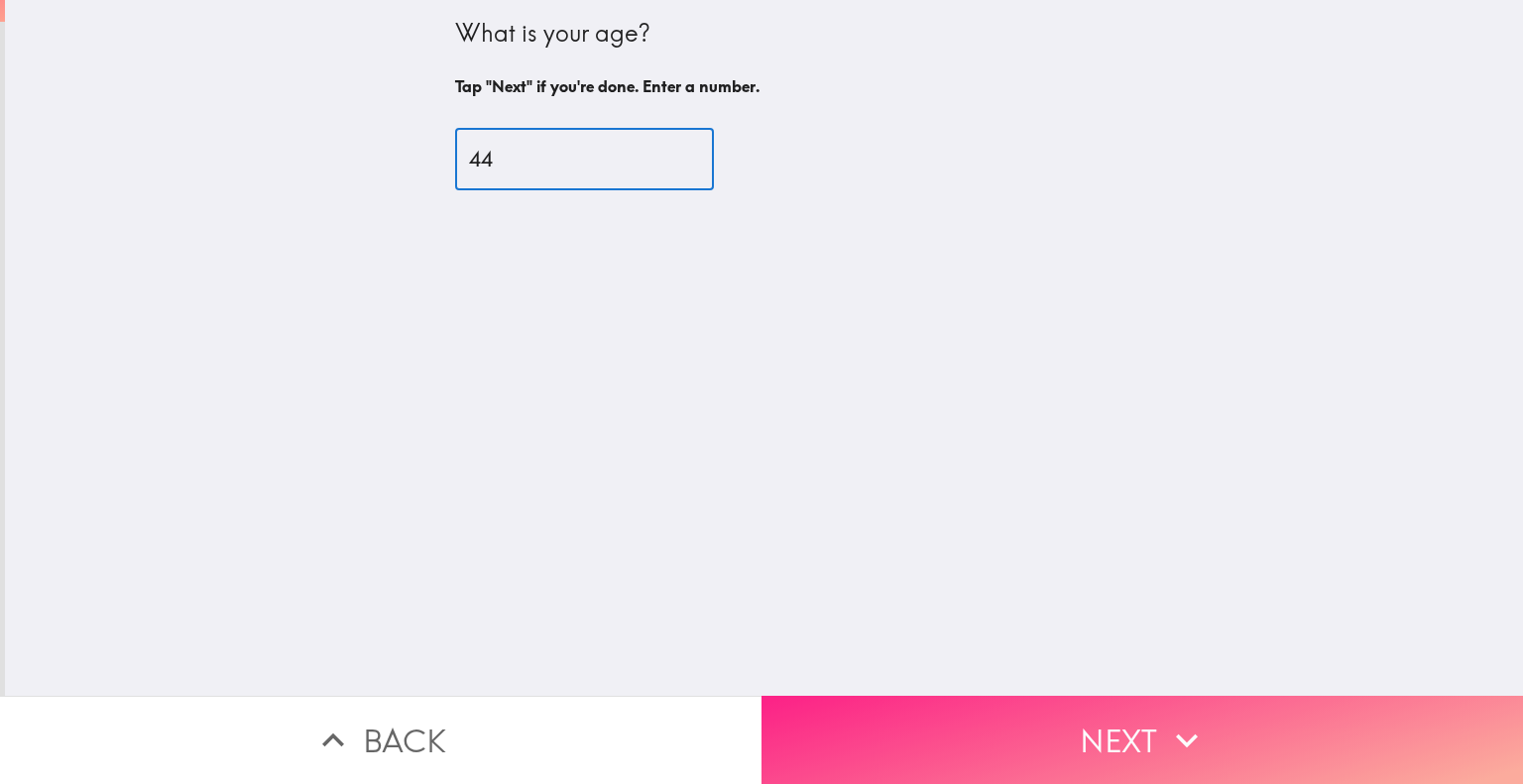 type on "44" 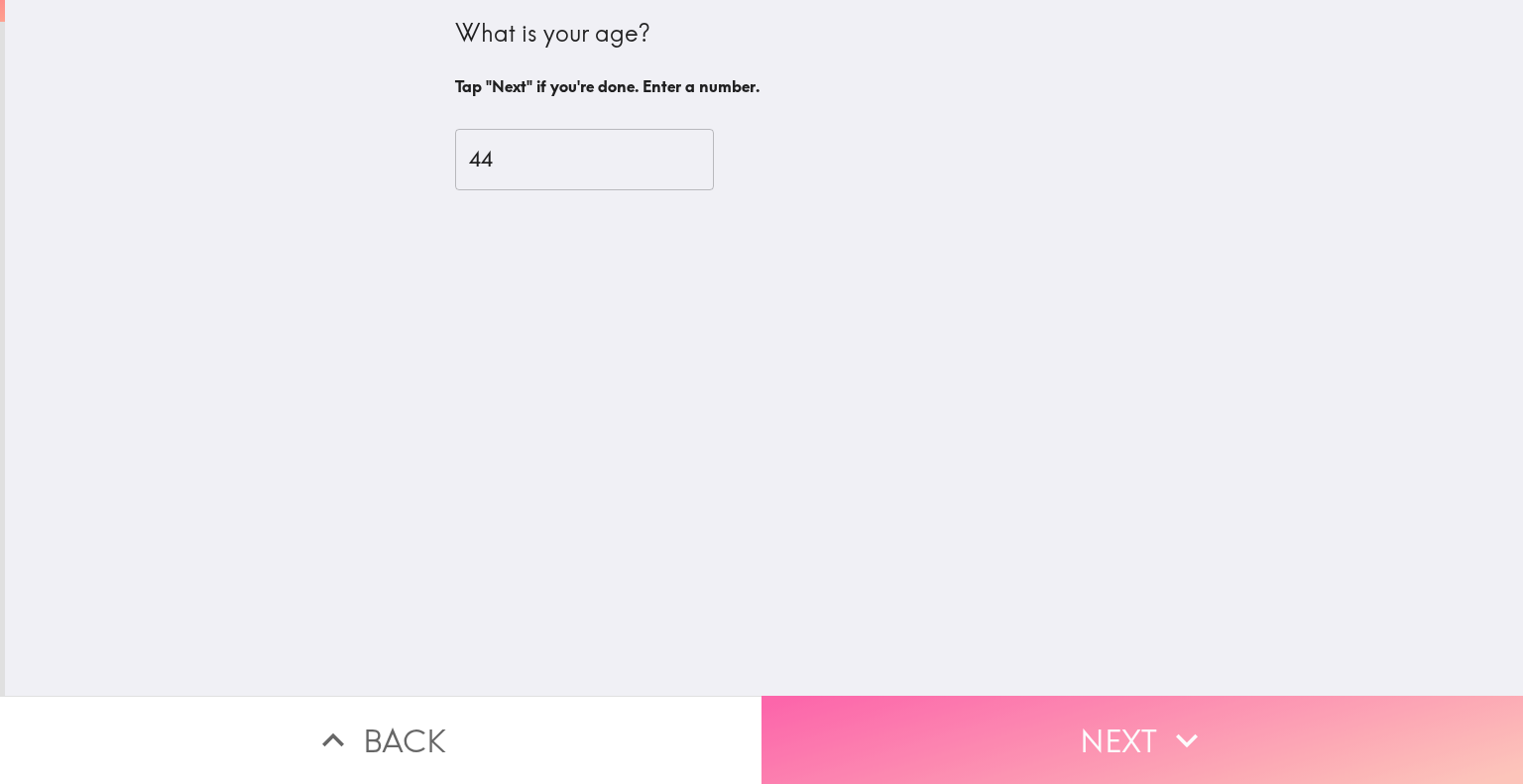 click on "Next" at bounding box center (1142, 739) 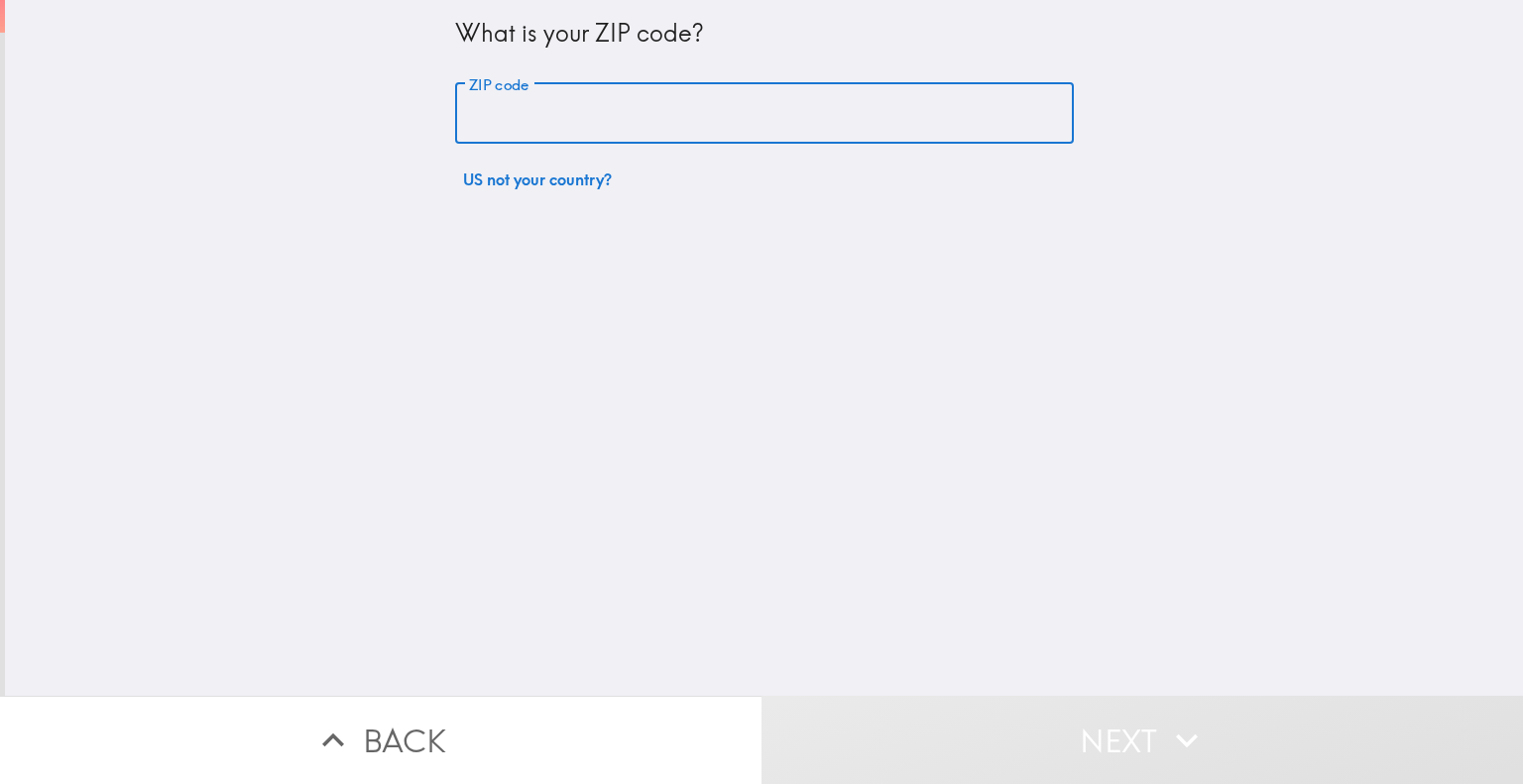 click on "ZIP code" at bounding box center (764, 114) 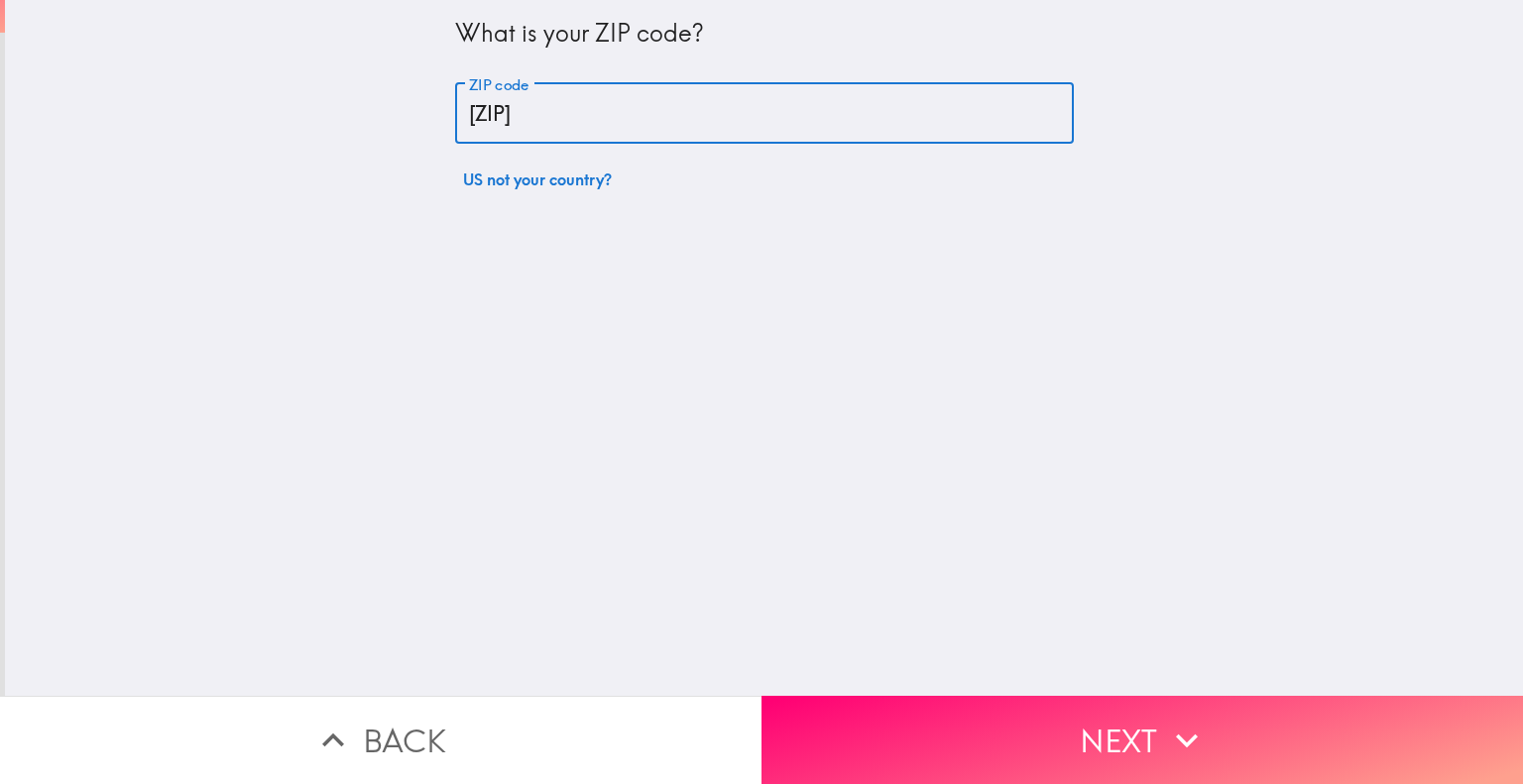 click on "Next" at bounding box center (1142, 739) 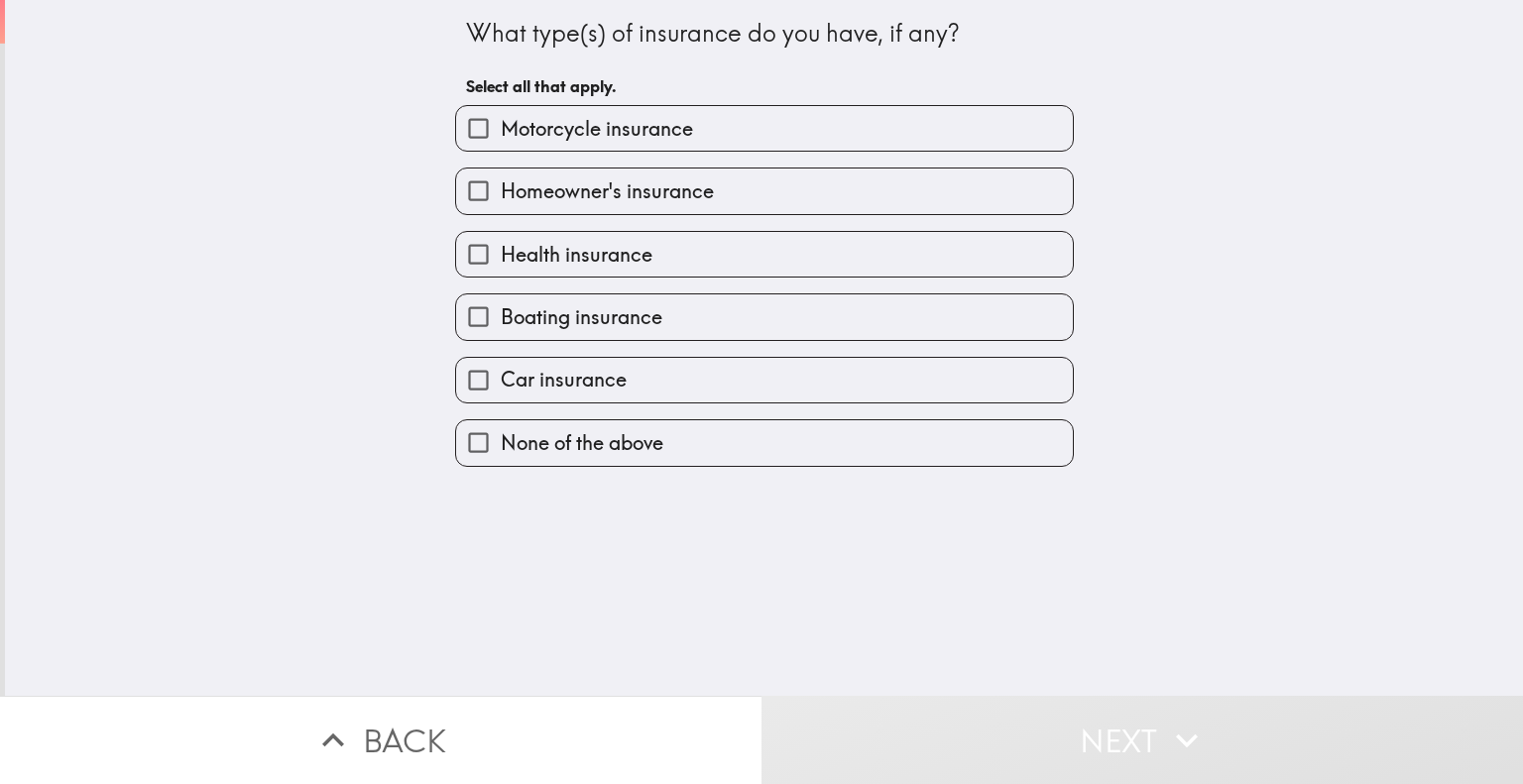 click on "Homeowner's insurance" at bounding box center (764, 190) 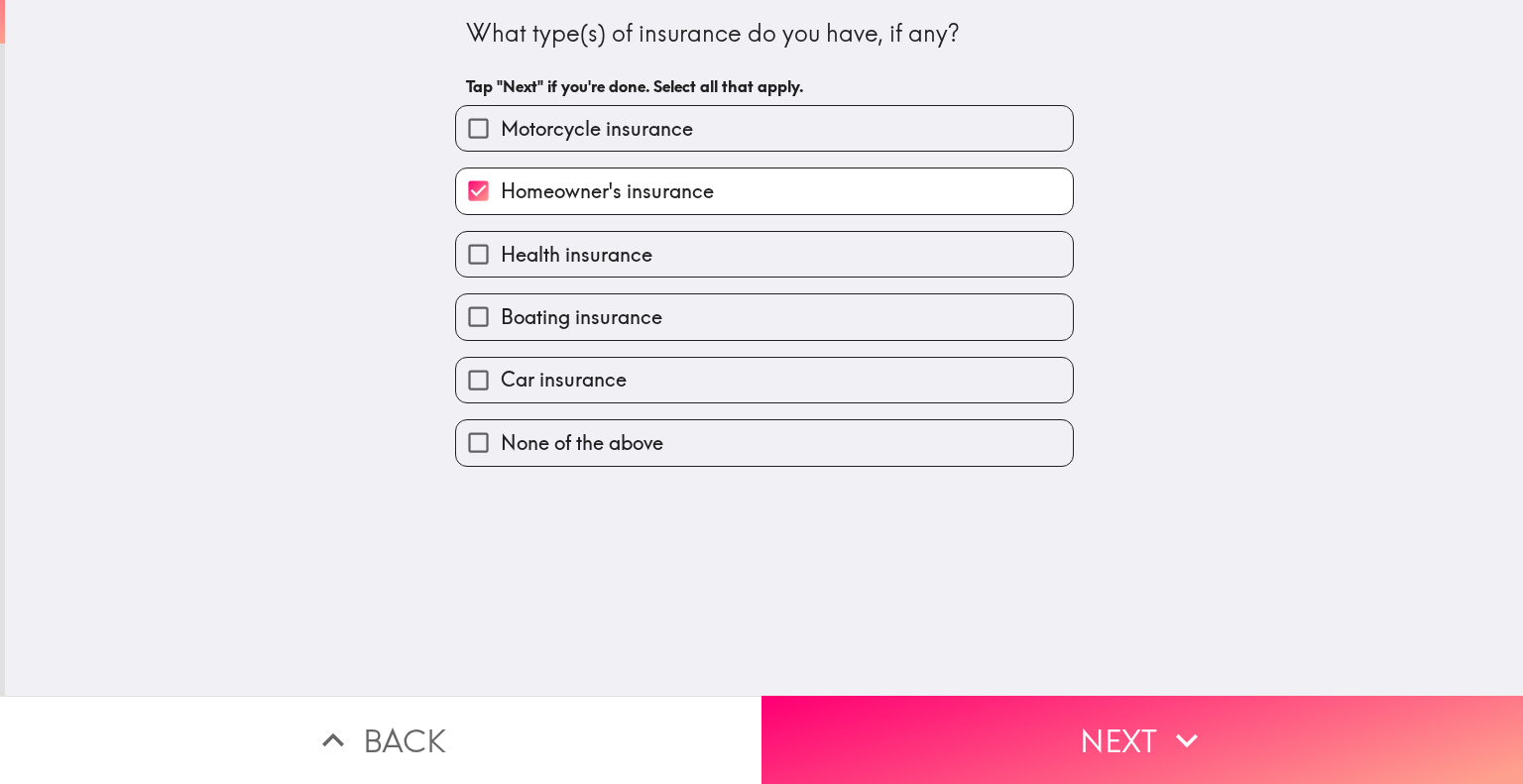 click on "Health insurance" at bounding box center [576, 255] 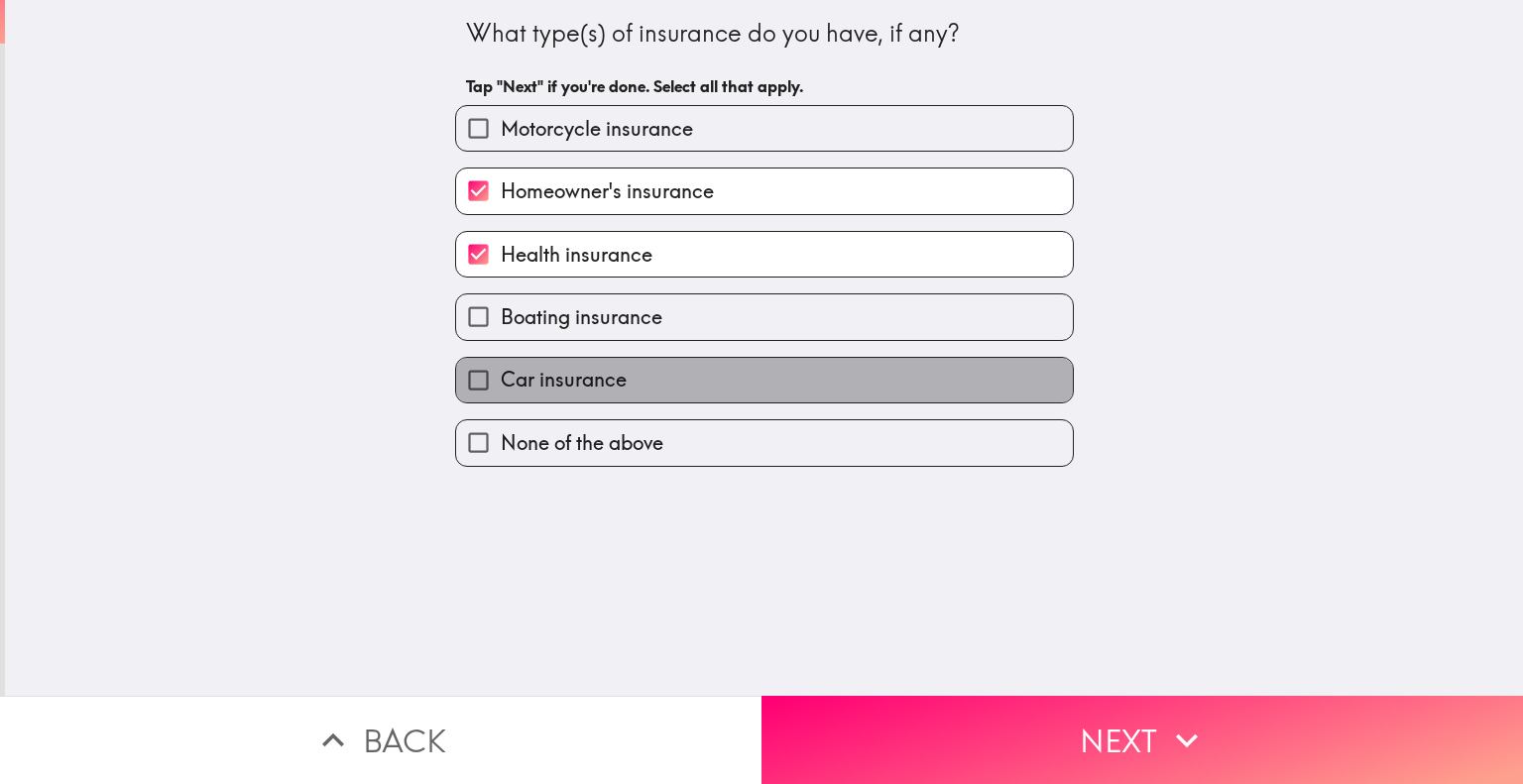 click on "Car insurance" at bounding box center (563, 380) 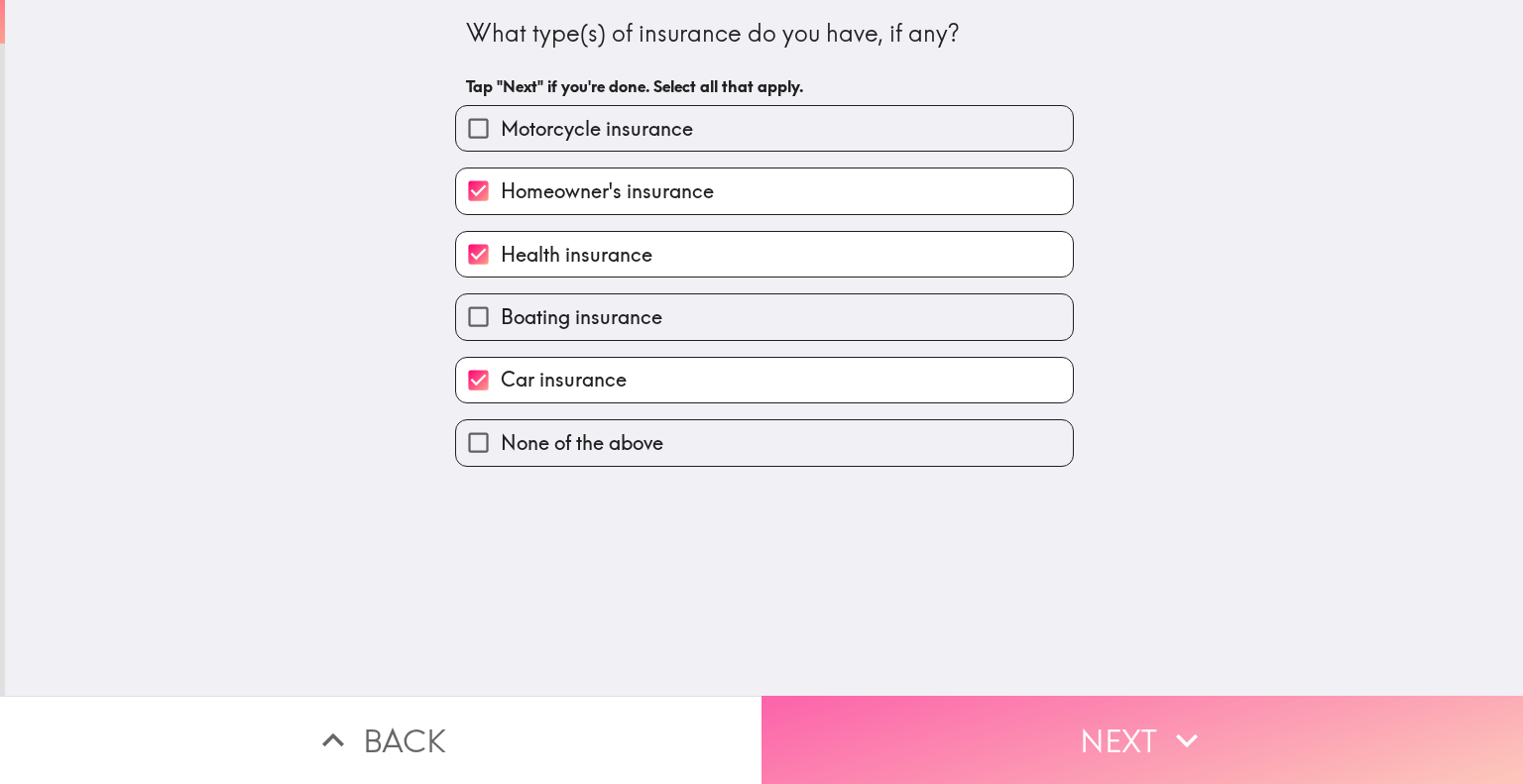 click on "Next" at bounding box center [1142, 739] 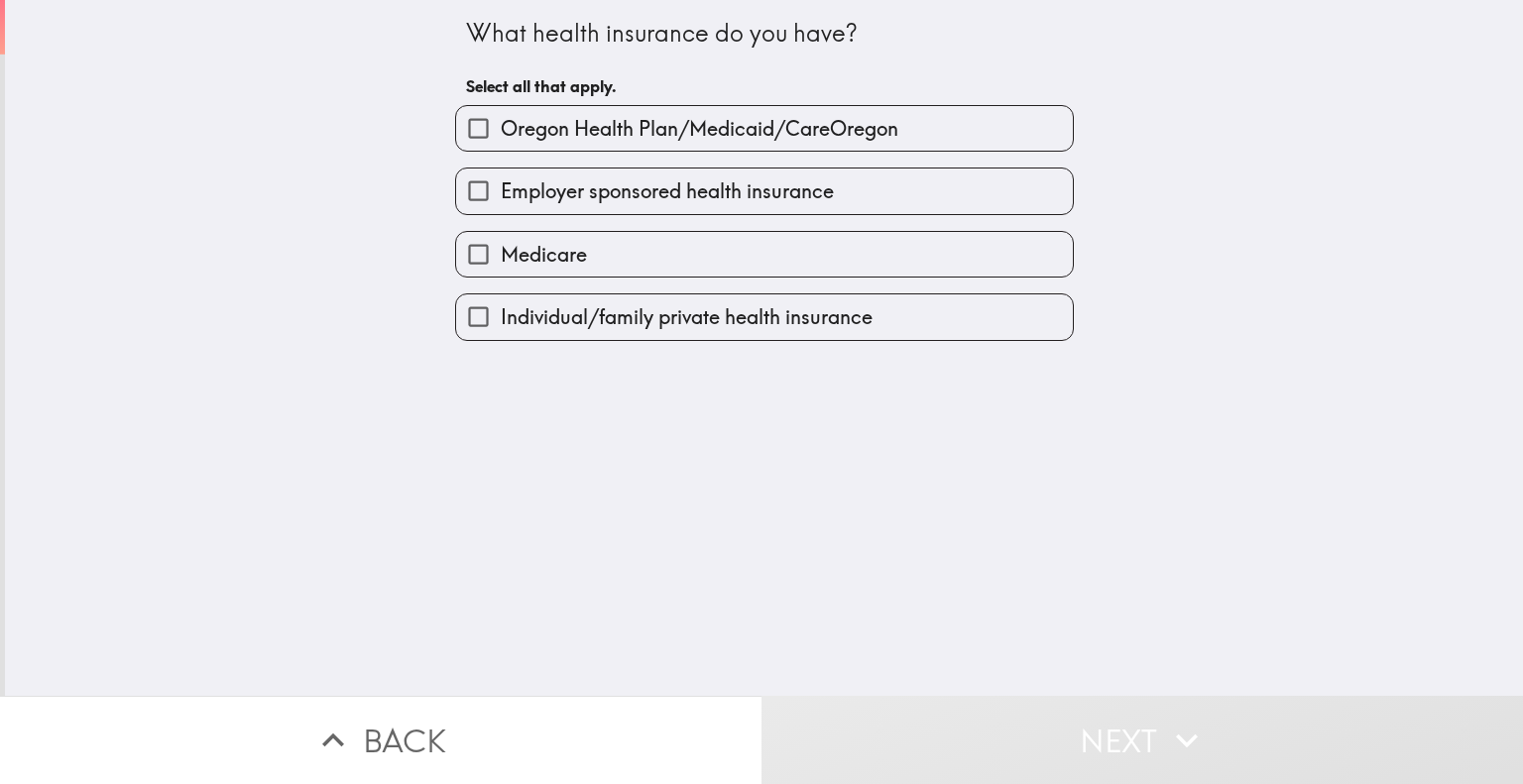 click on "Employer sponsored health insurance" at bounding box center [667, 191] 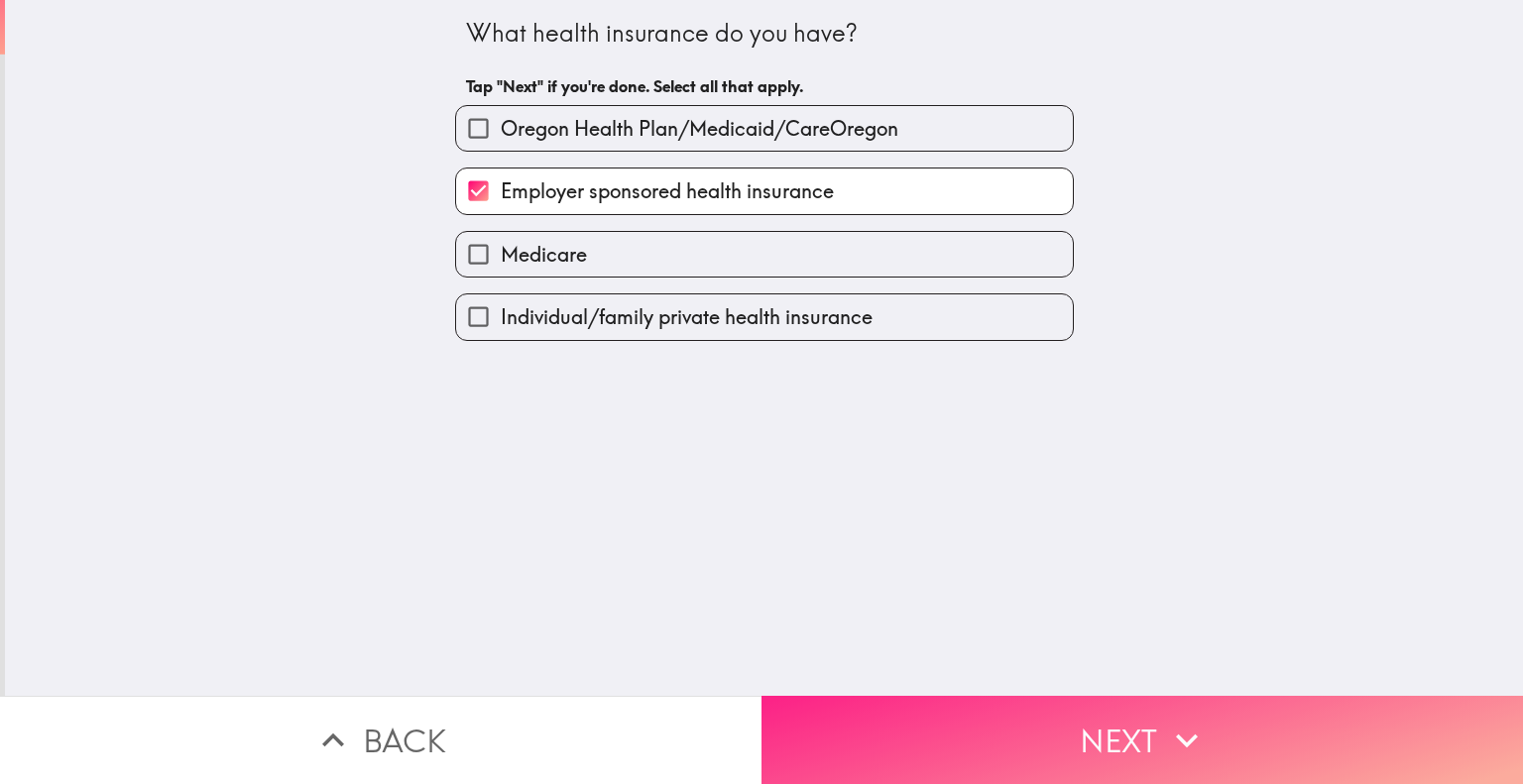 click on "Next" at bounding box center [1142, 739] 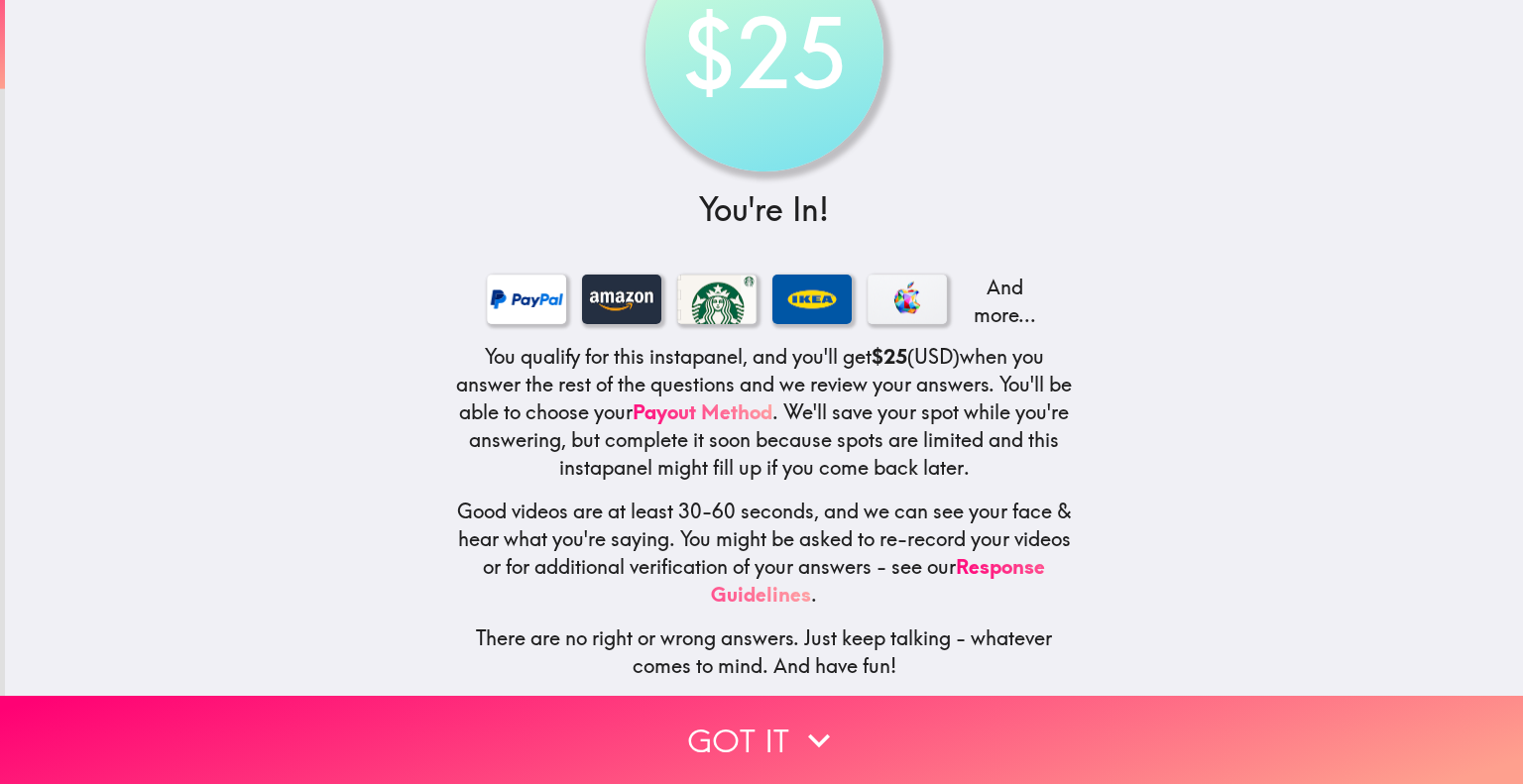 scroll, scrollTop: 112, scrollLeft: 0, axis: vertical 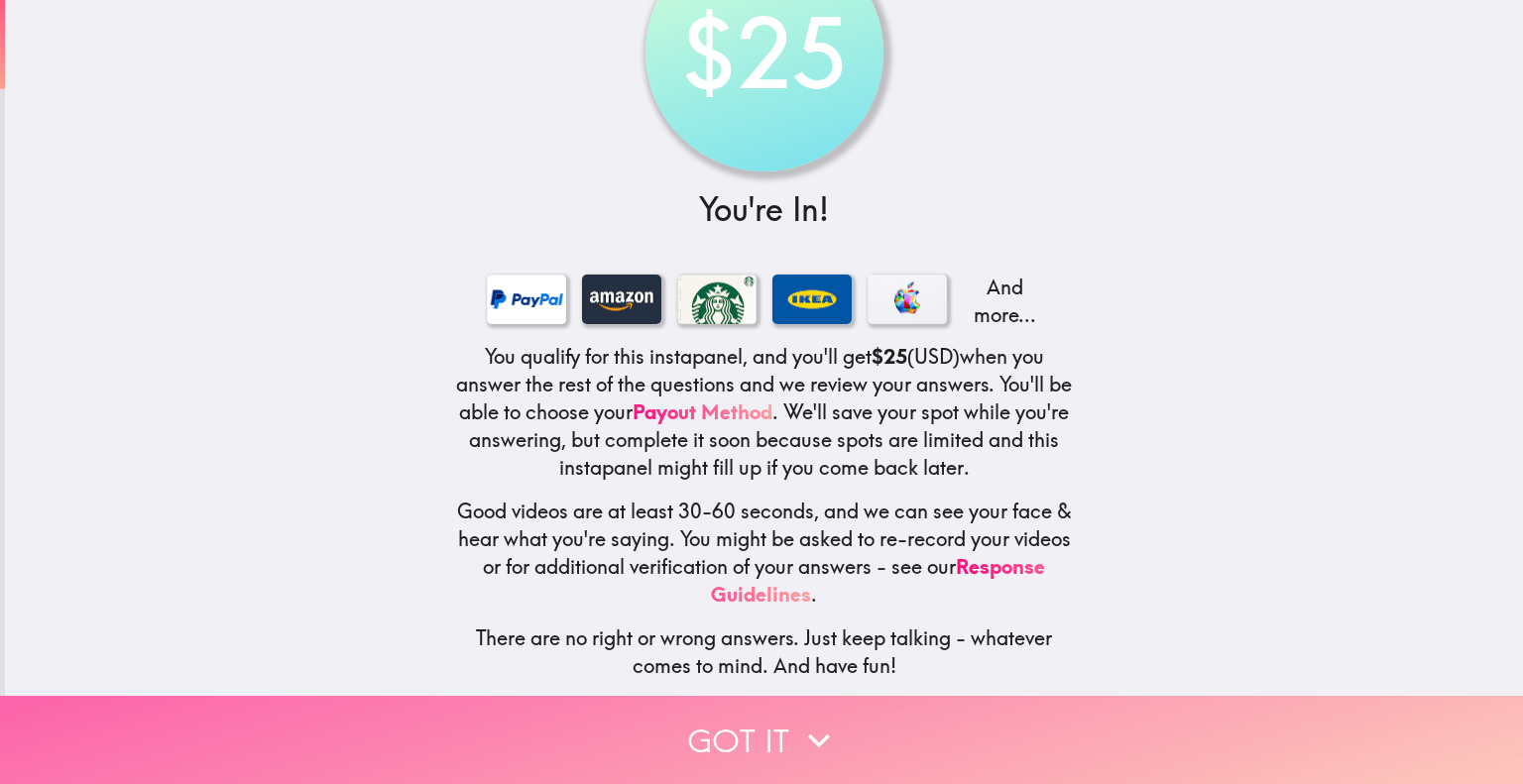 click on "Got it" at bounding box center [762, 739] 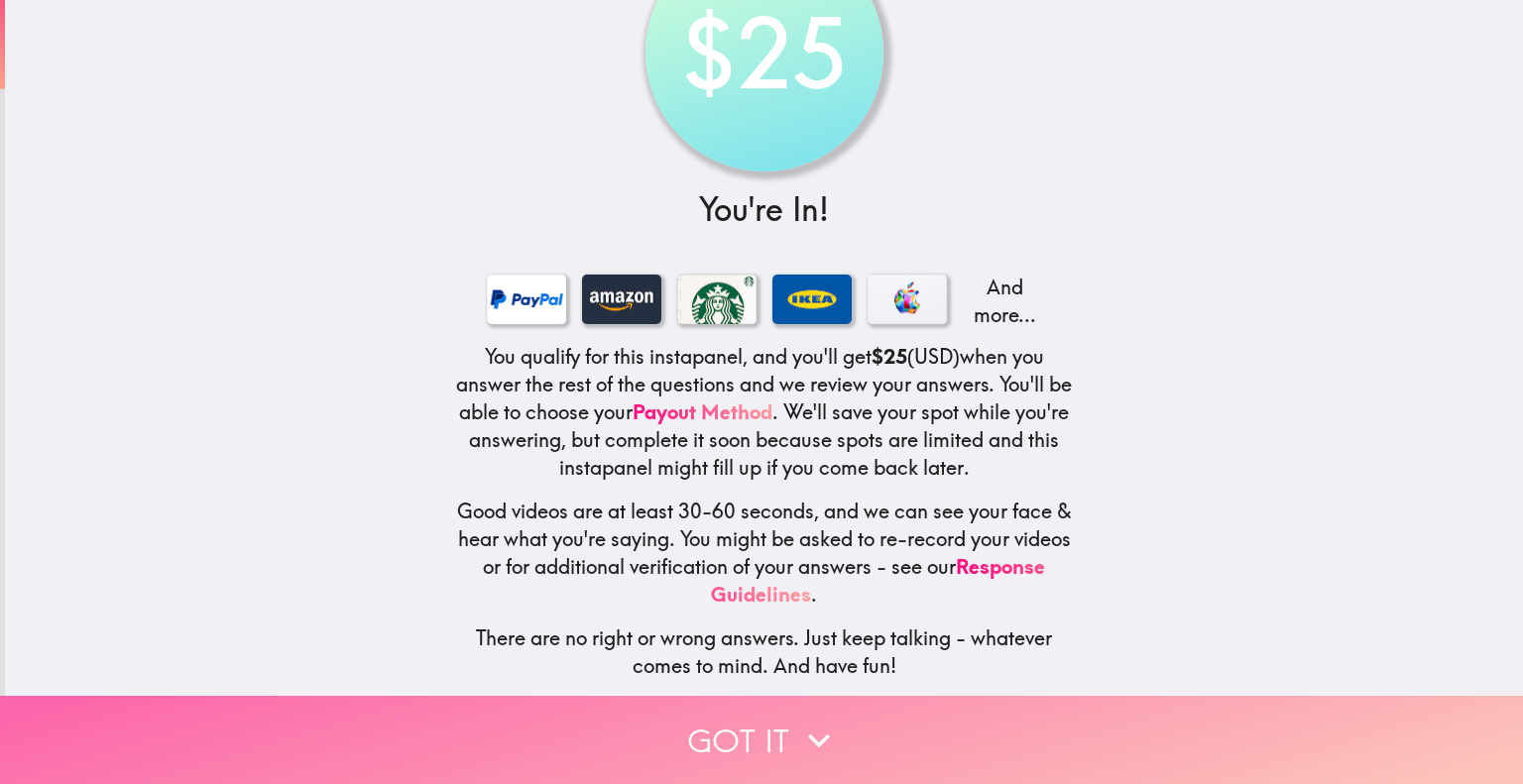 scroll, scrollTop: 0, scrollLeft: 0, axis: both 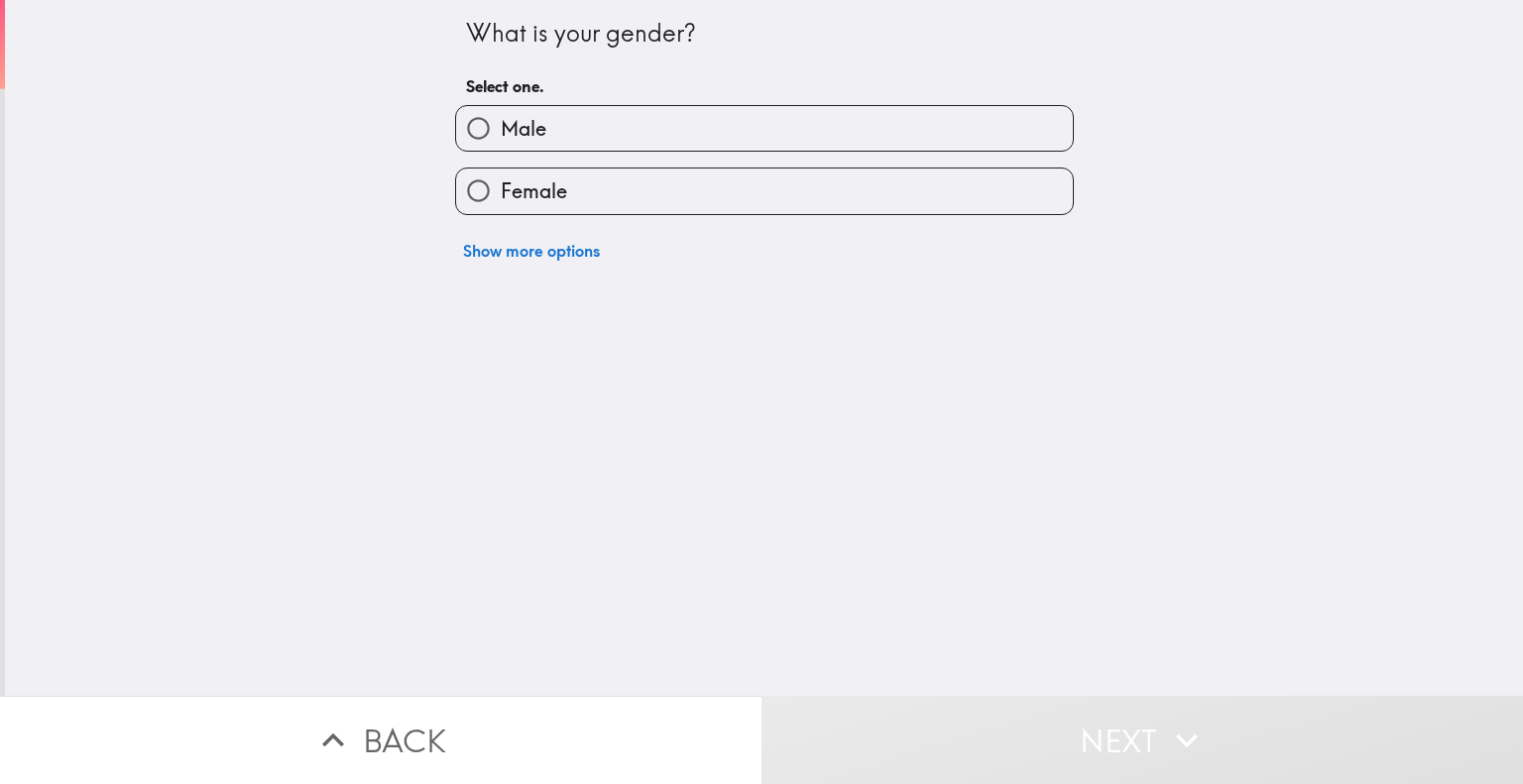 click on "Female" at bounding box center [533, 191] 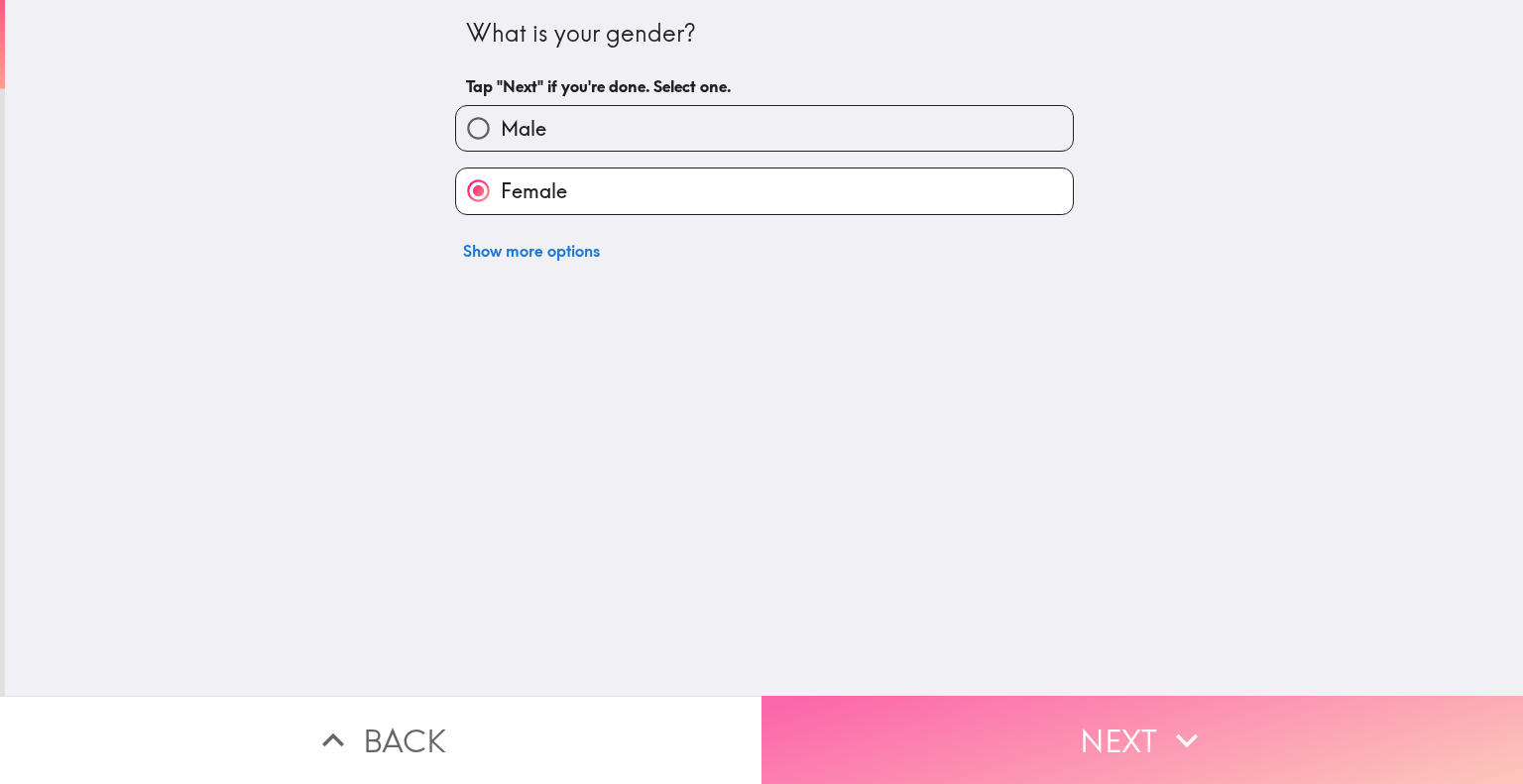 click 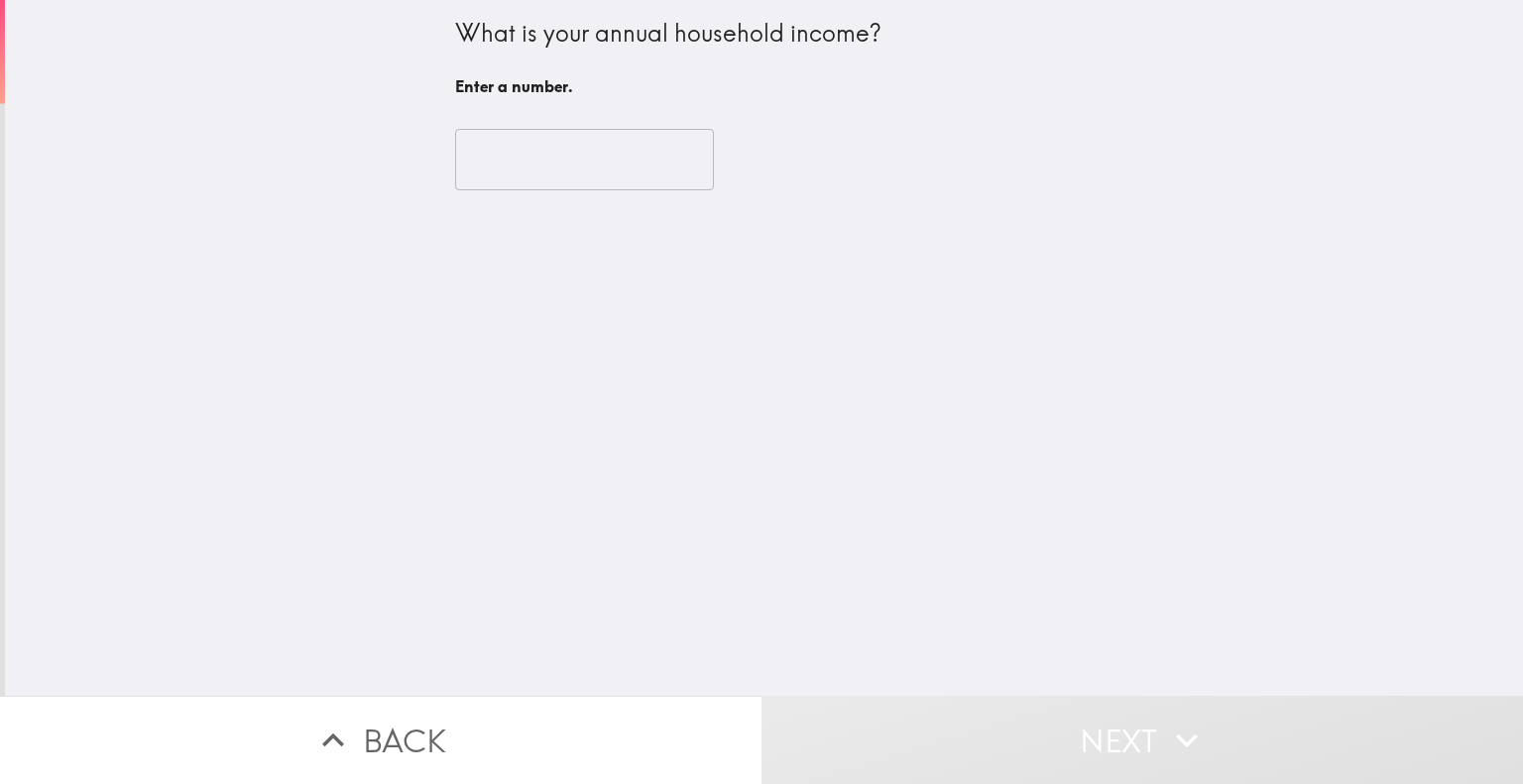 click at bounding box center (584, 160) 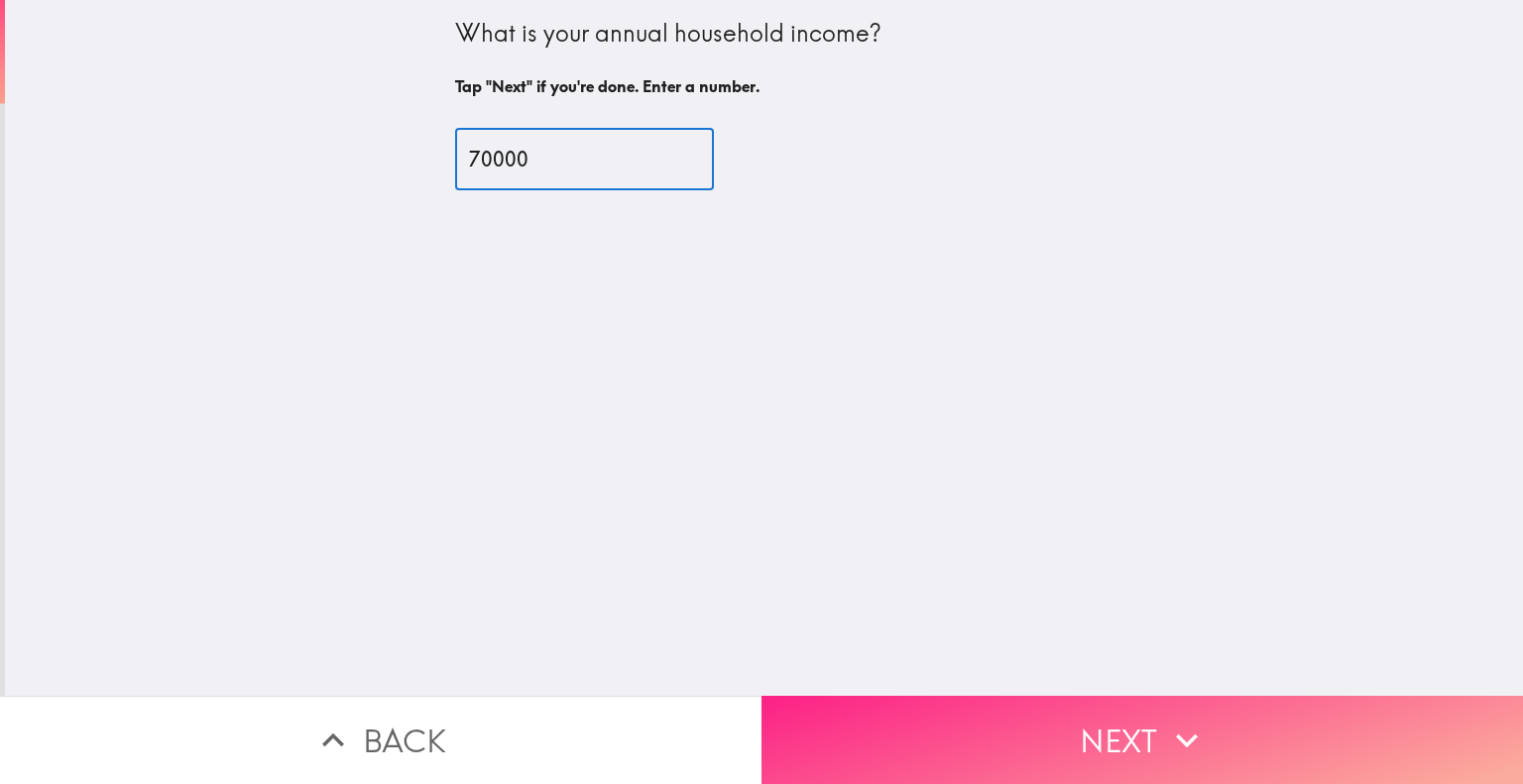 type on "70000" 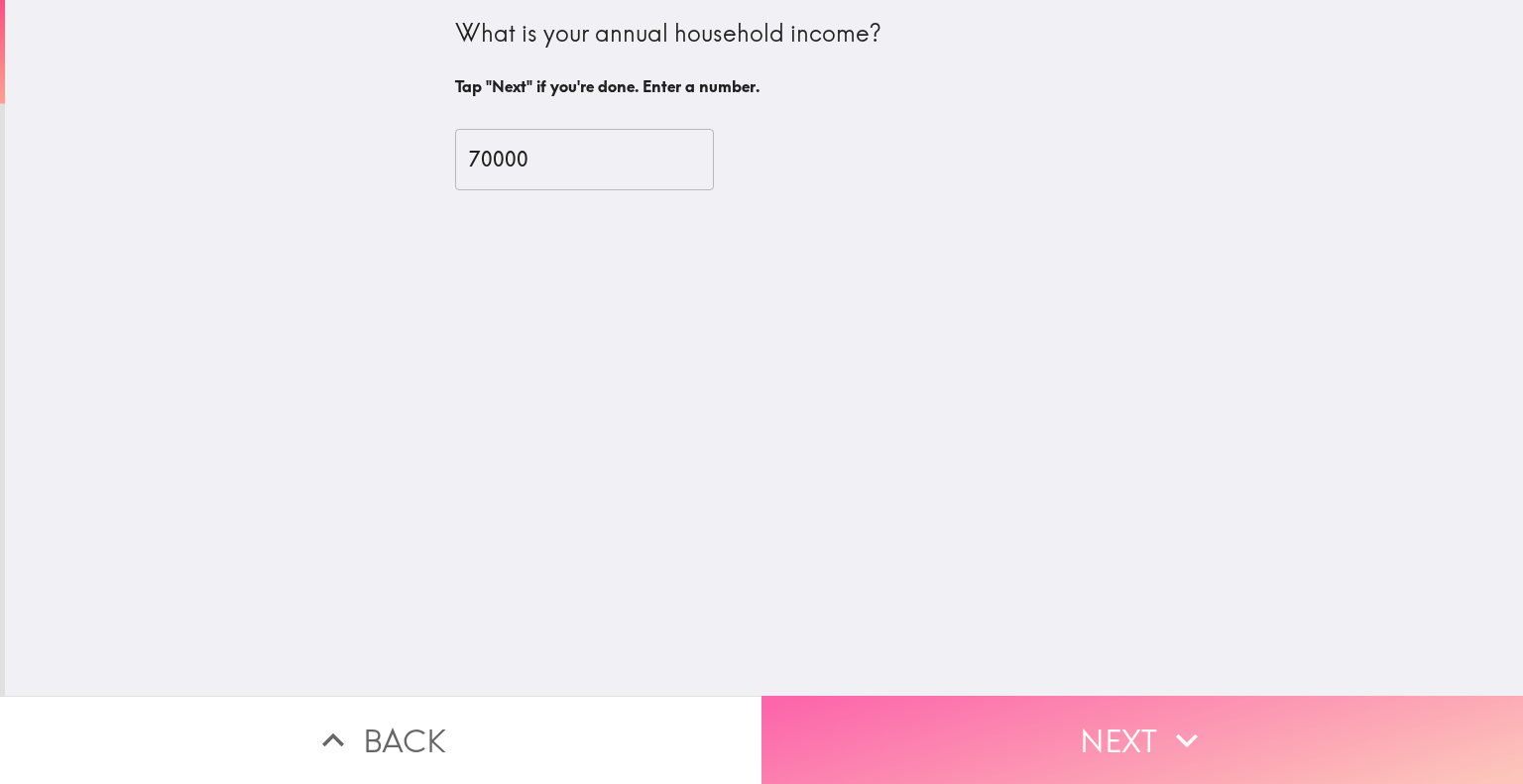 click on "Next" at bounding box center [1142, 739] 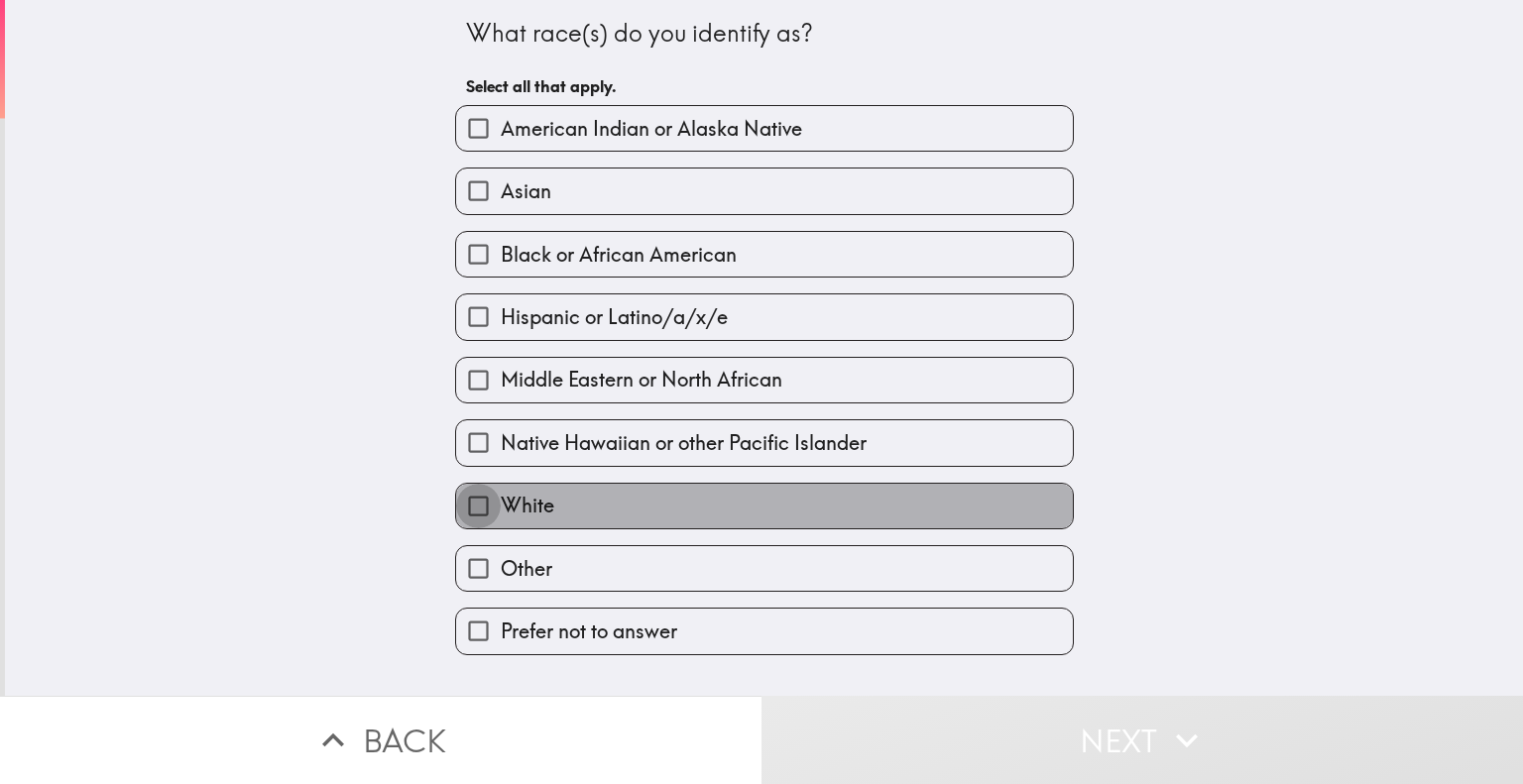 click on "White" at bounding box center [478, 505] 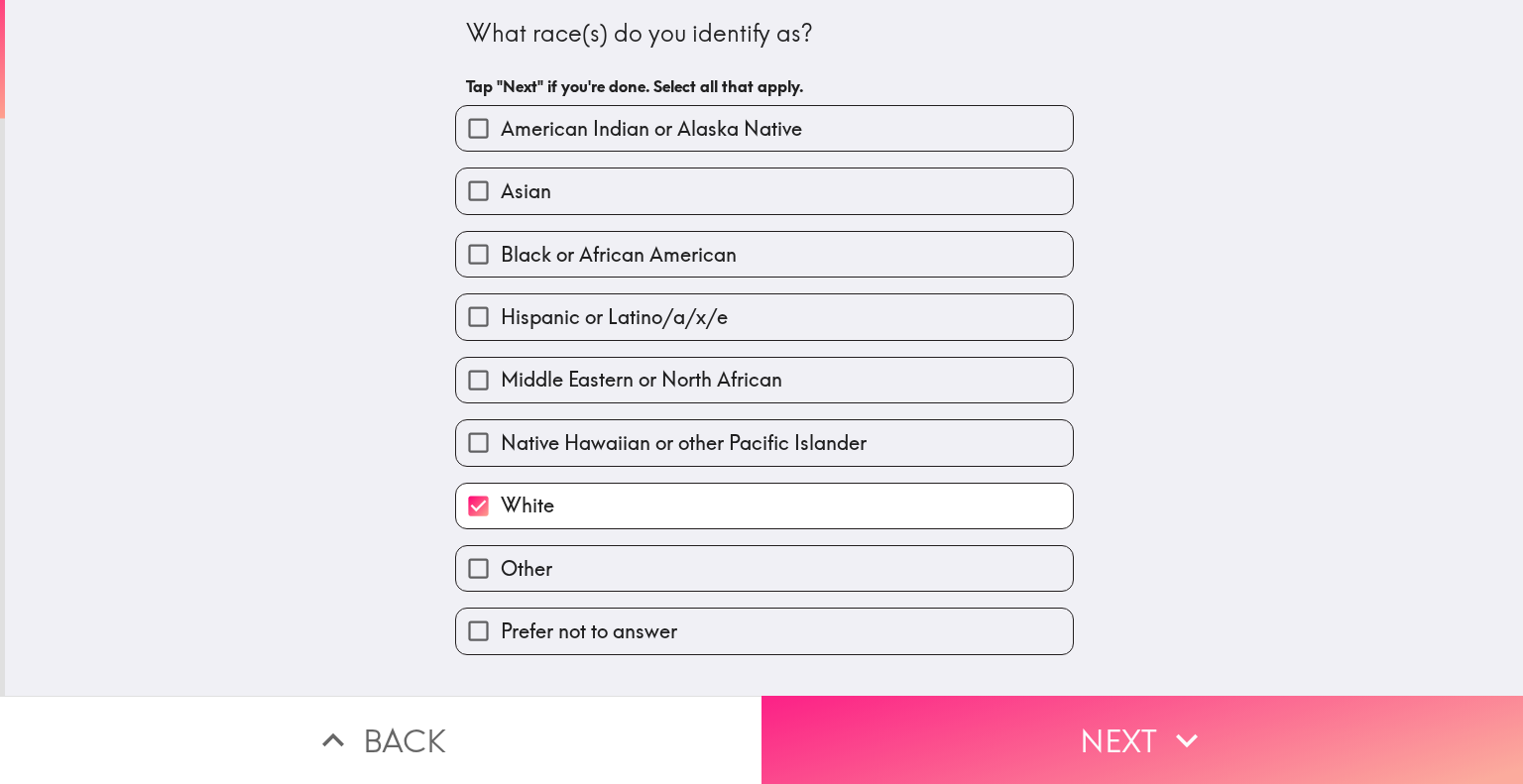 click on "Next" at bounding box center [1142, 739] 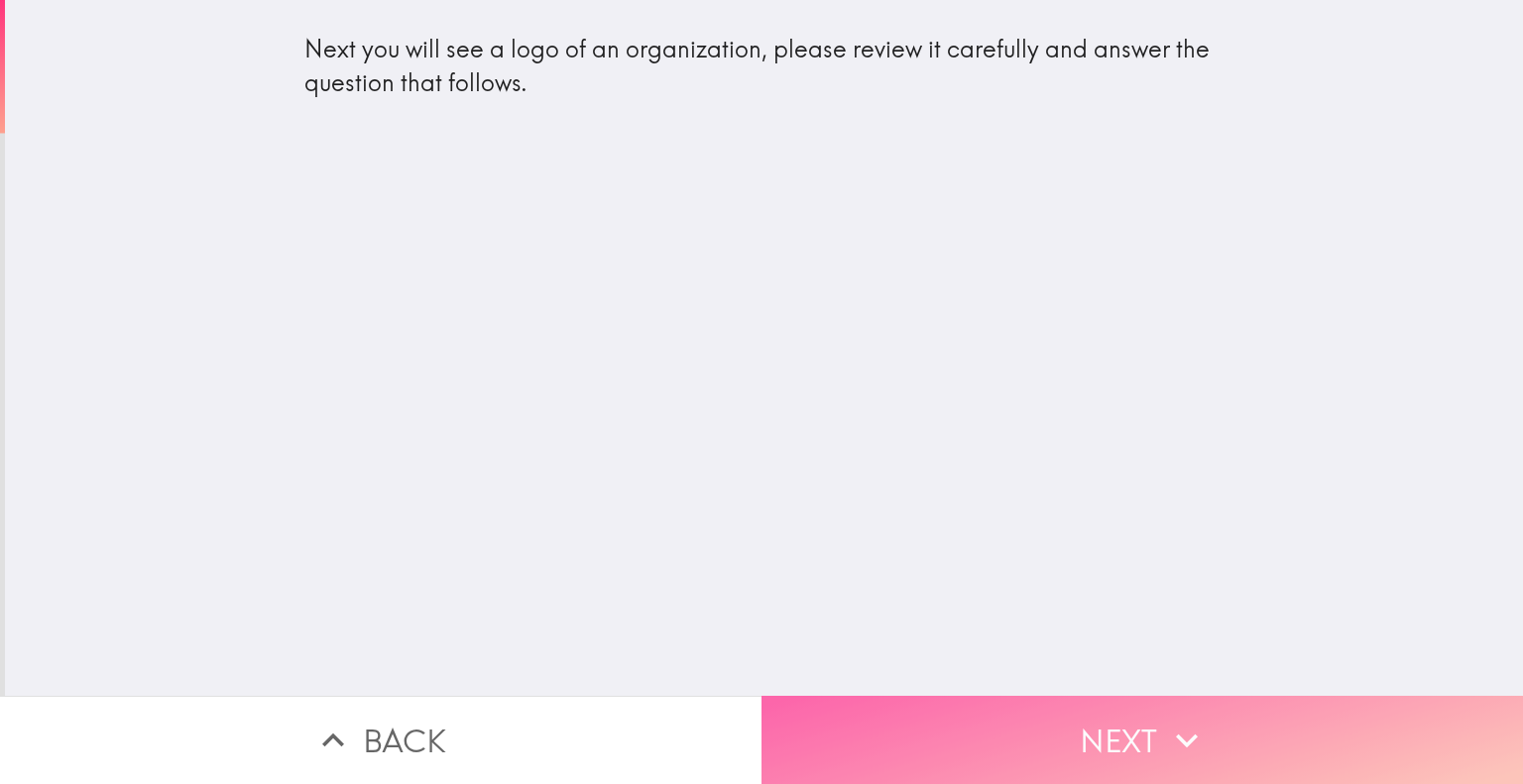 click 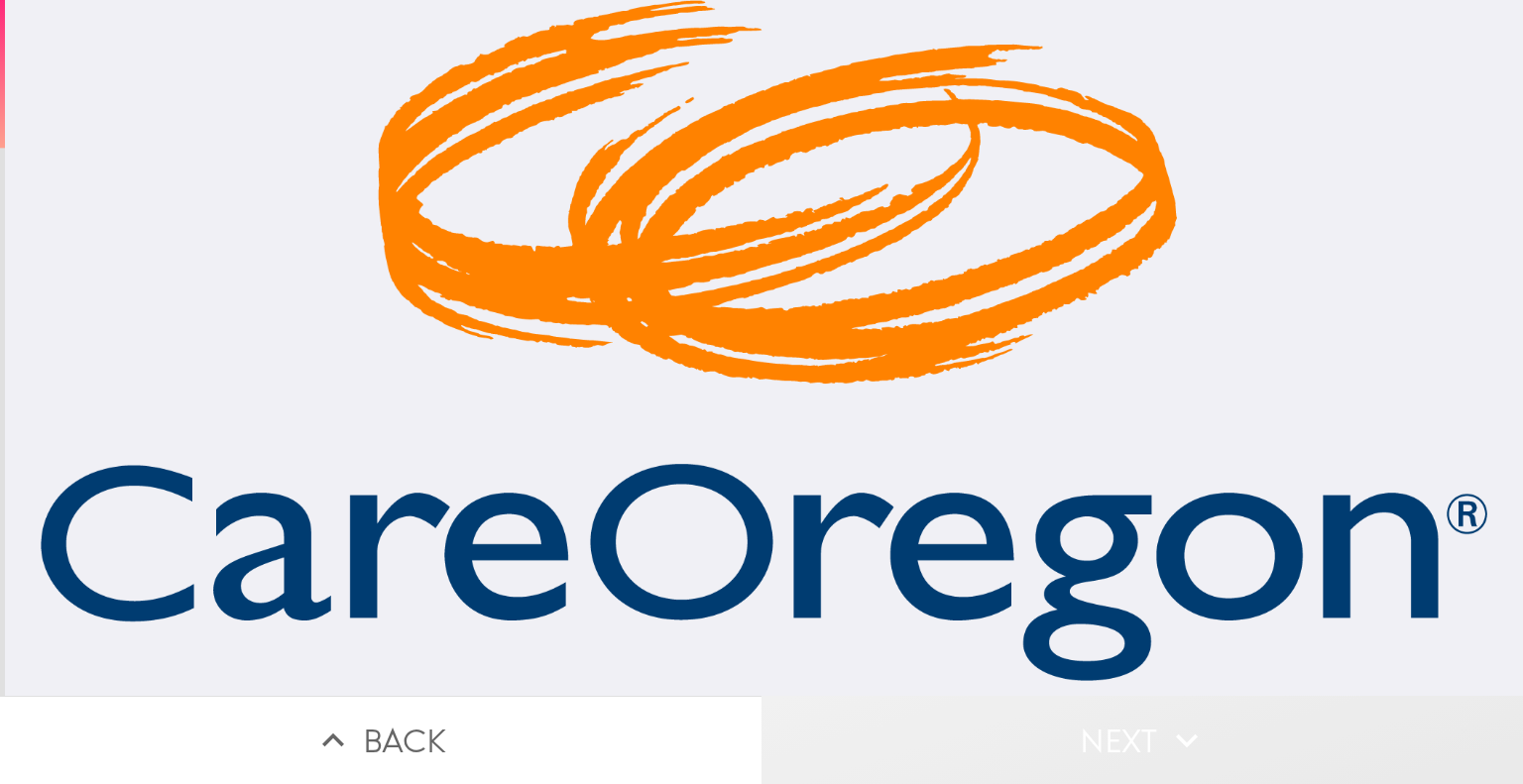 click on "Next" at bounding box center [1142, 739] 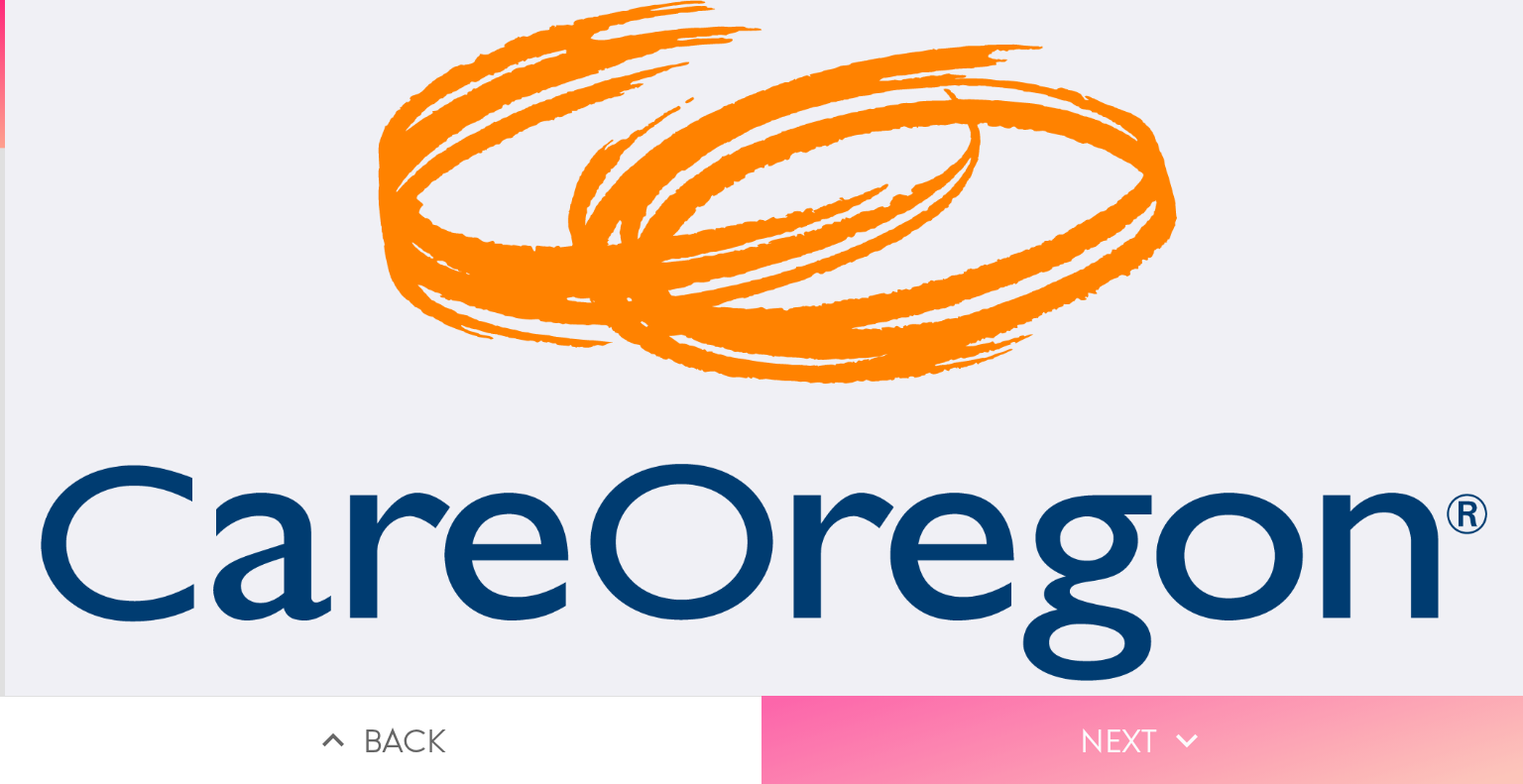 click on "Next" at bounding box center (1142, 739) 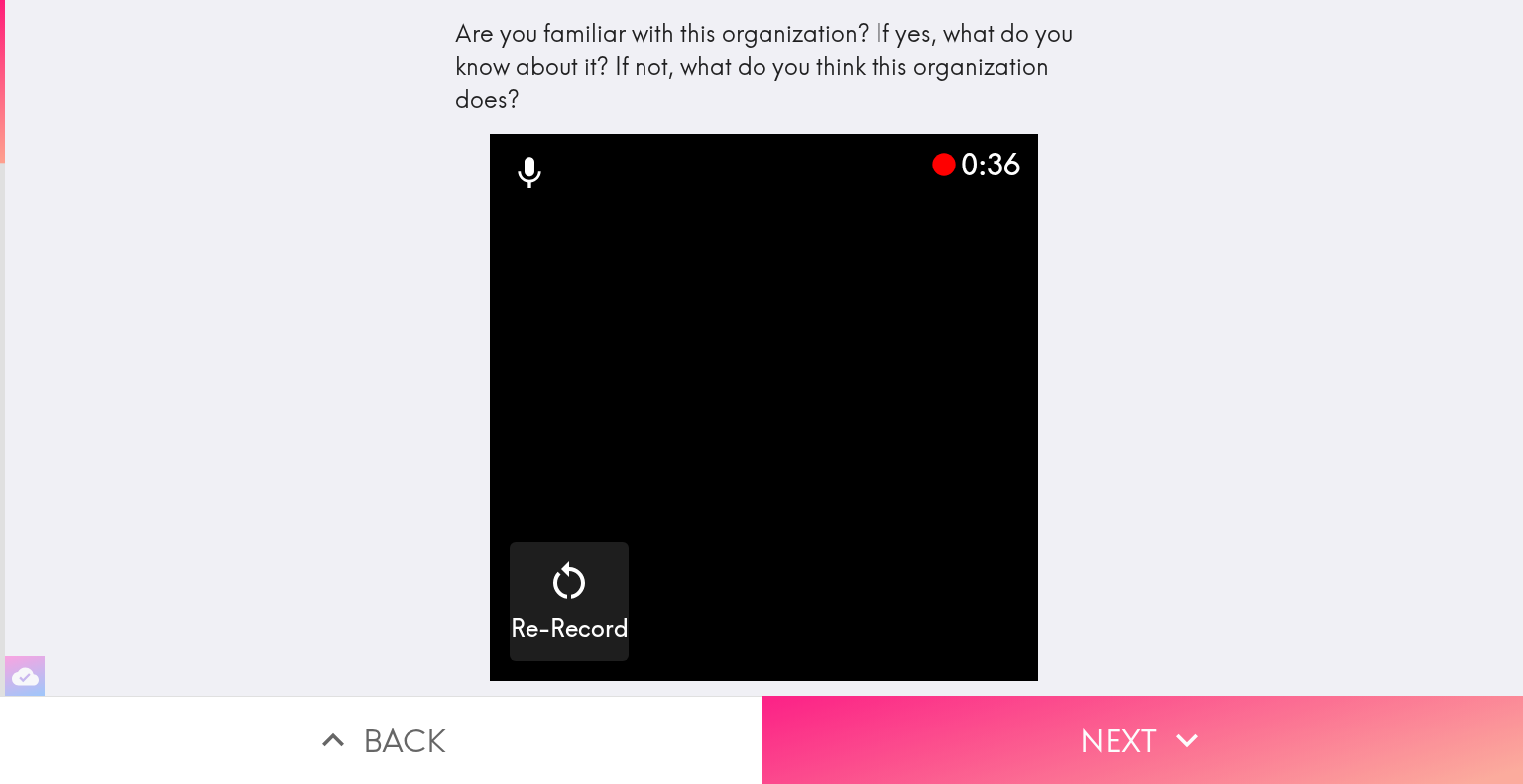 click 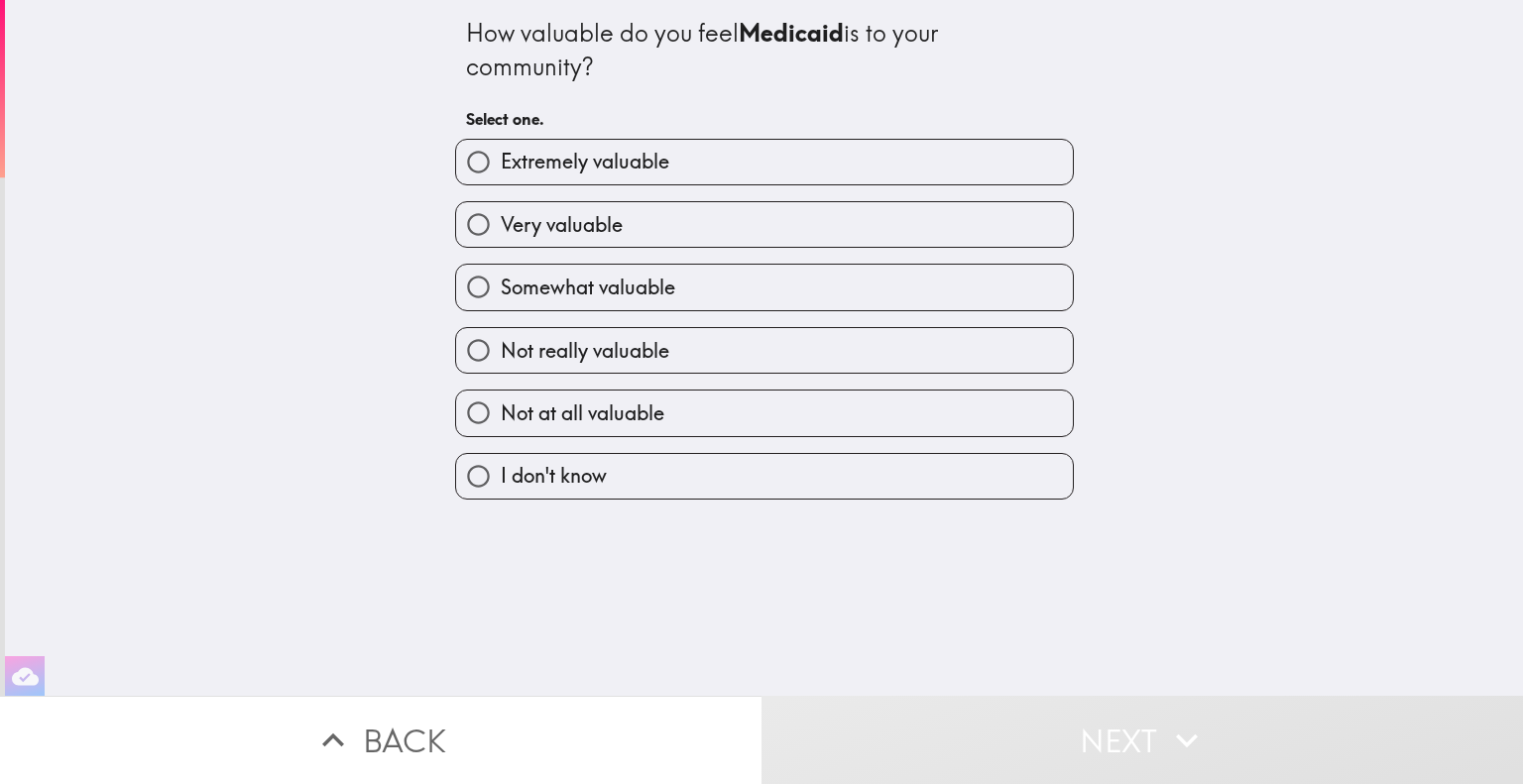 click on "Extremely valuable" at bounding box center [478, 162] 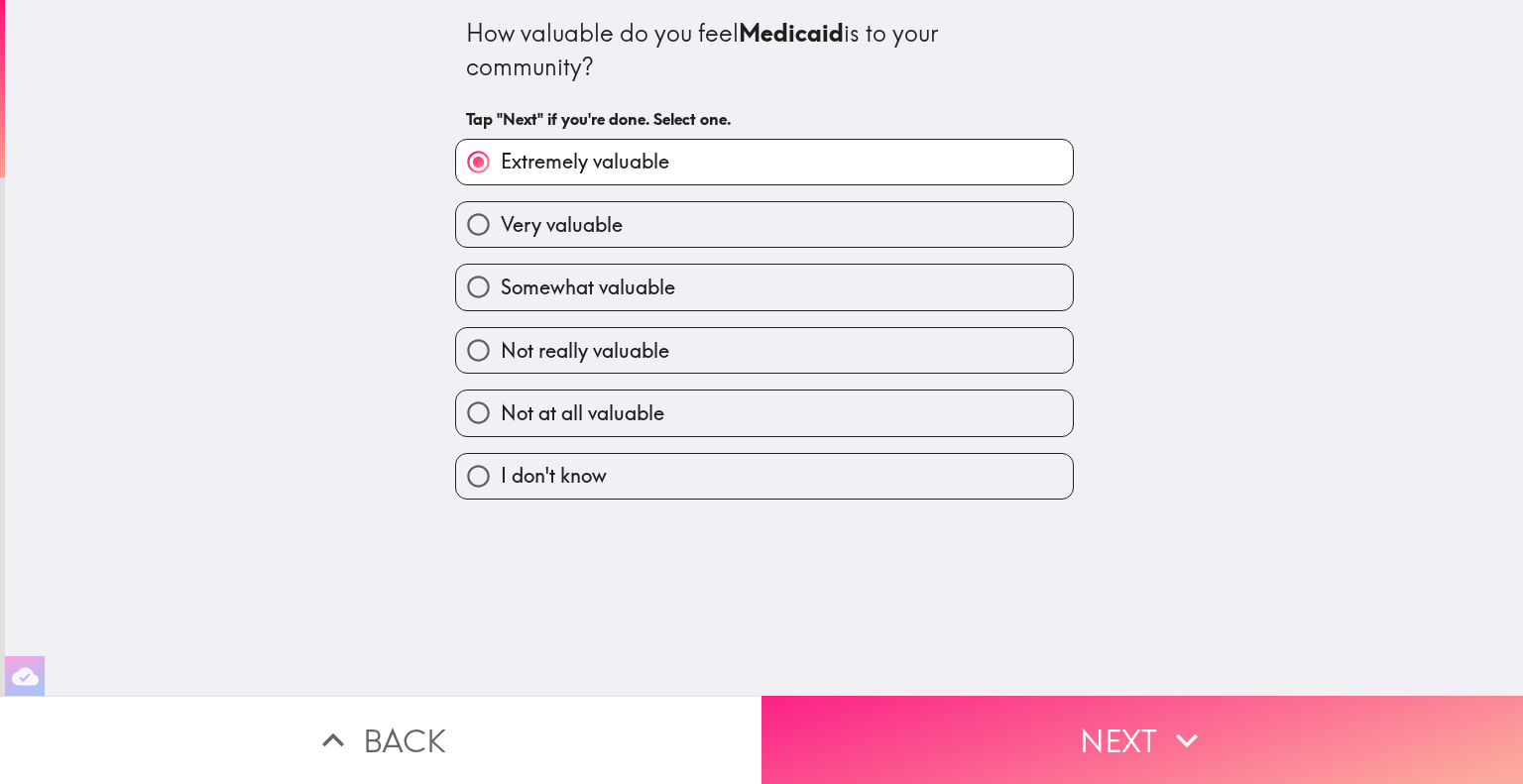 click on "Next" at bounding box center [1142, 739] 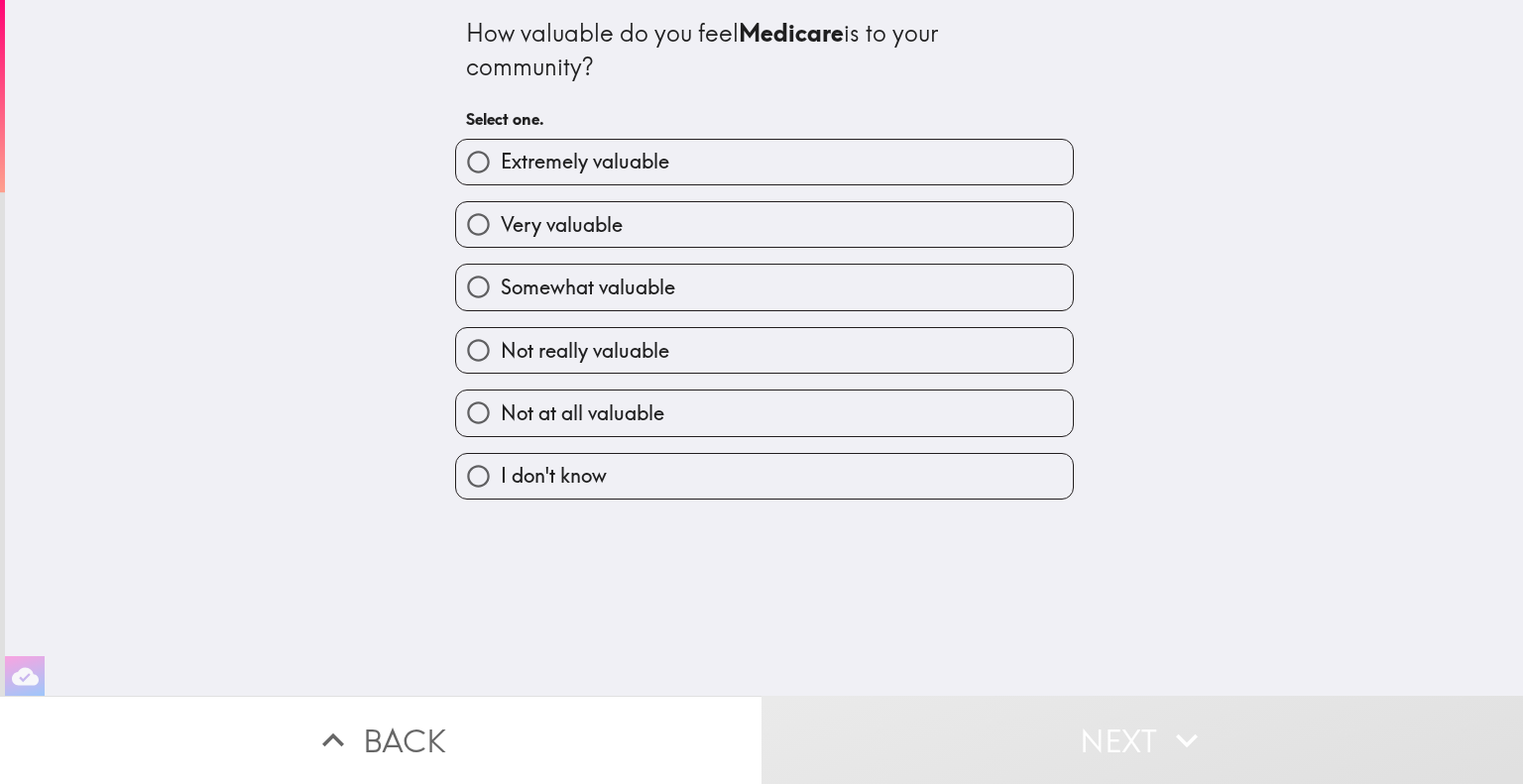 click on "Extremely valuable" at bounding box center [585, 162] 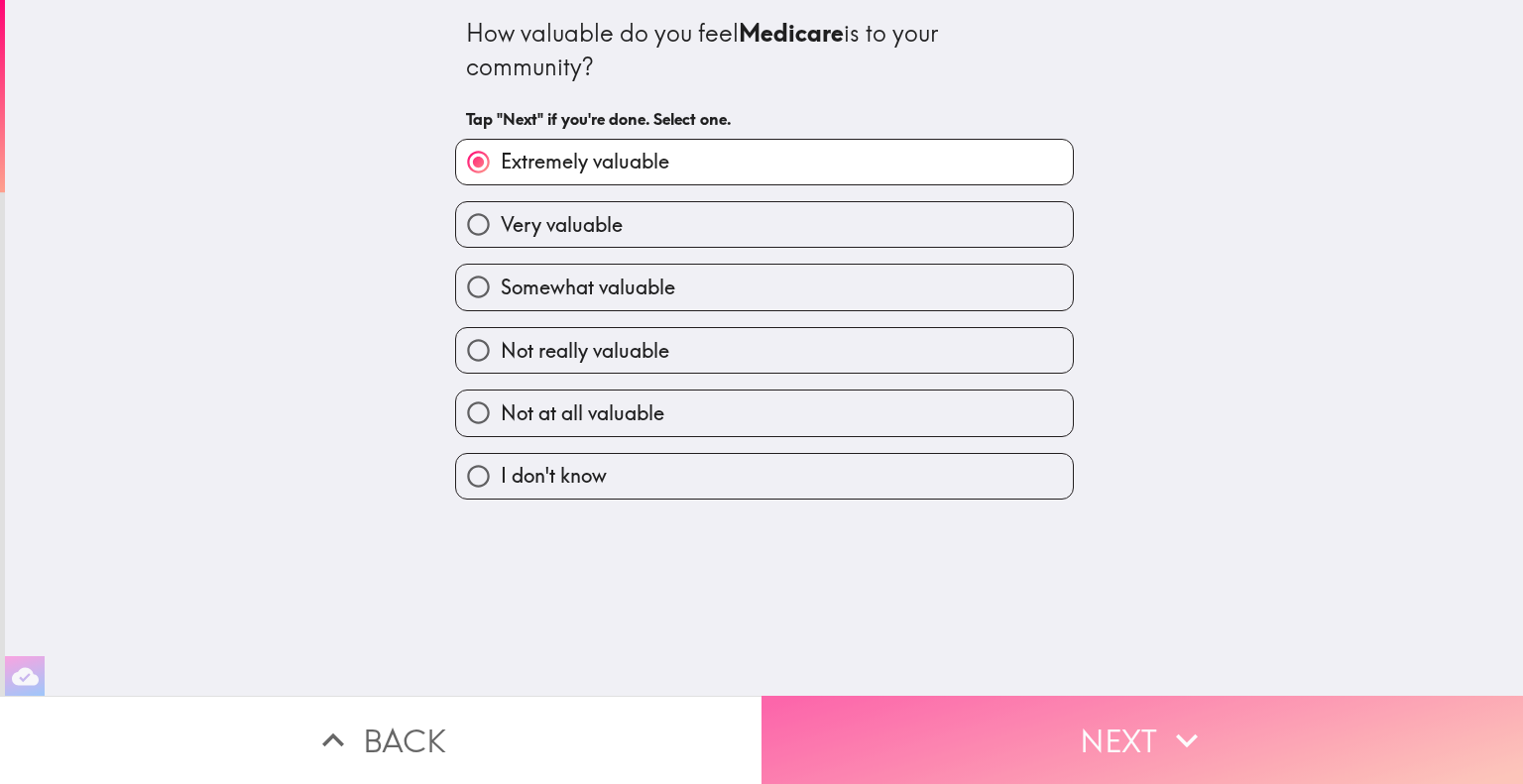 click on "Next" at bounding box center [1142, 739] 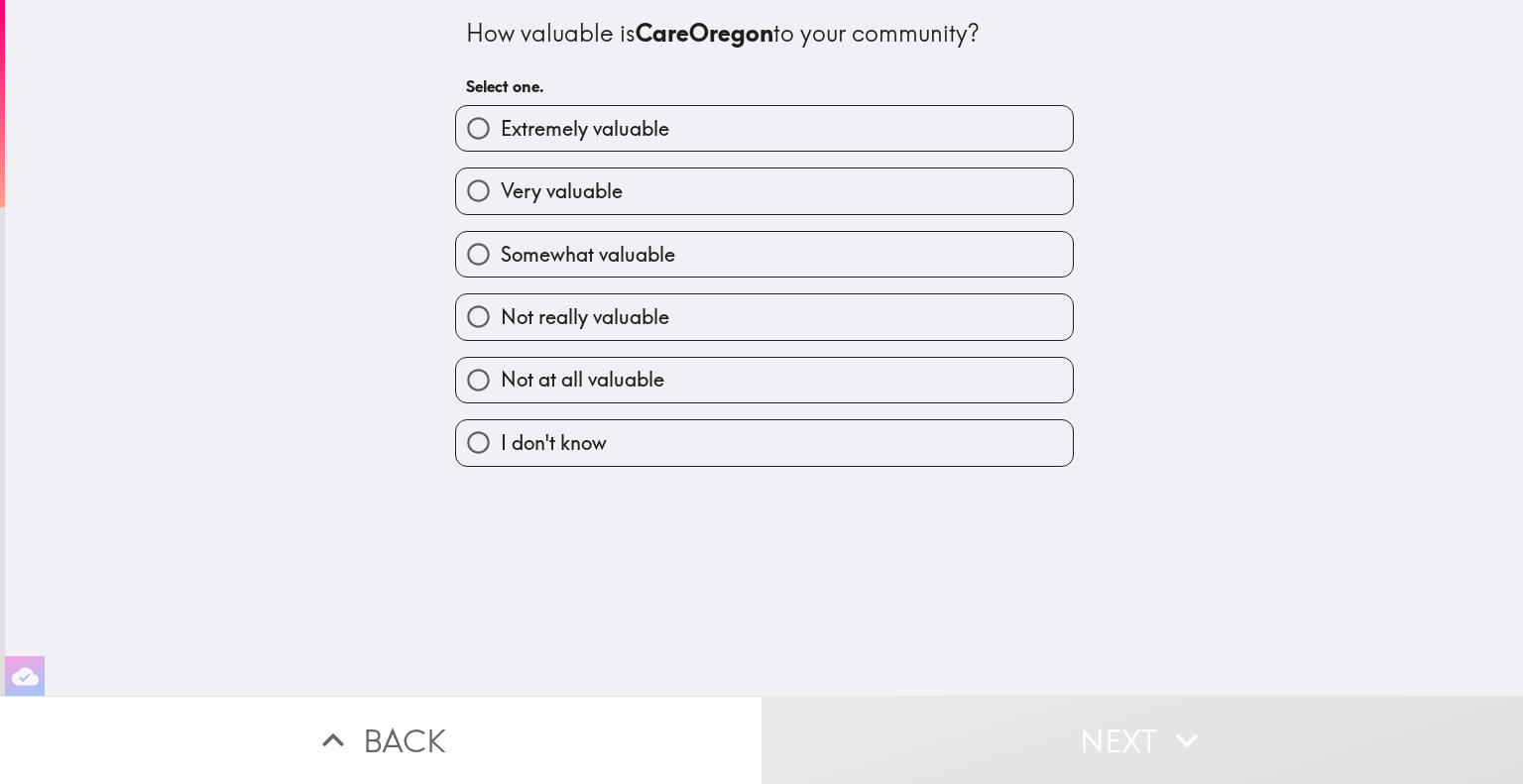 click on "Very valuable" at bounding box center (561, 191) 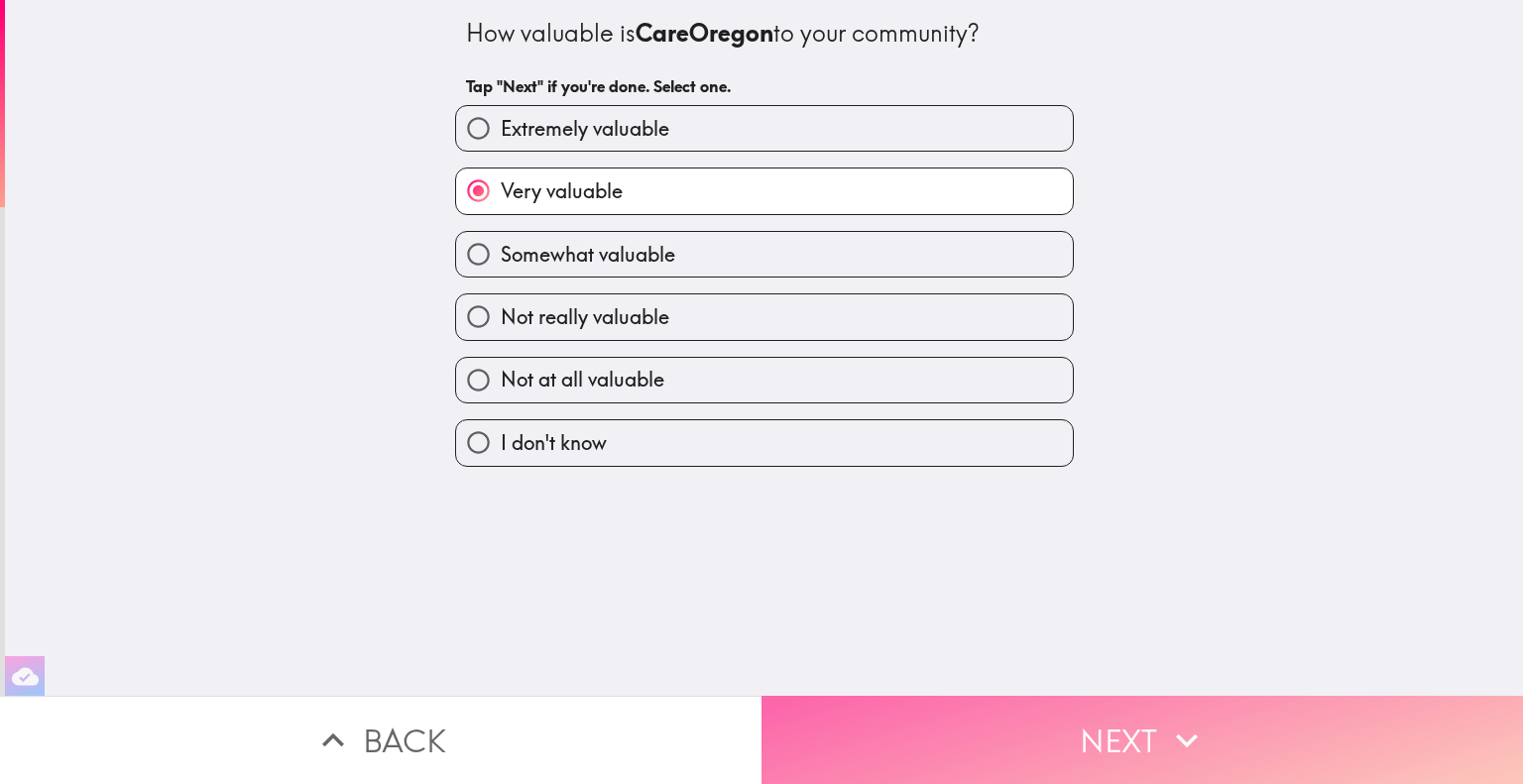 click on "Next" at bounding box center [1142, 739] 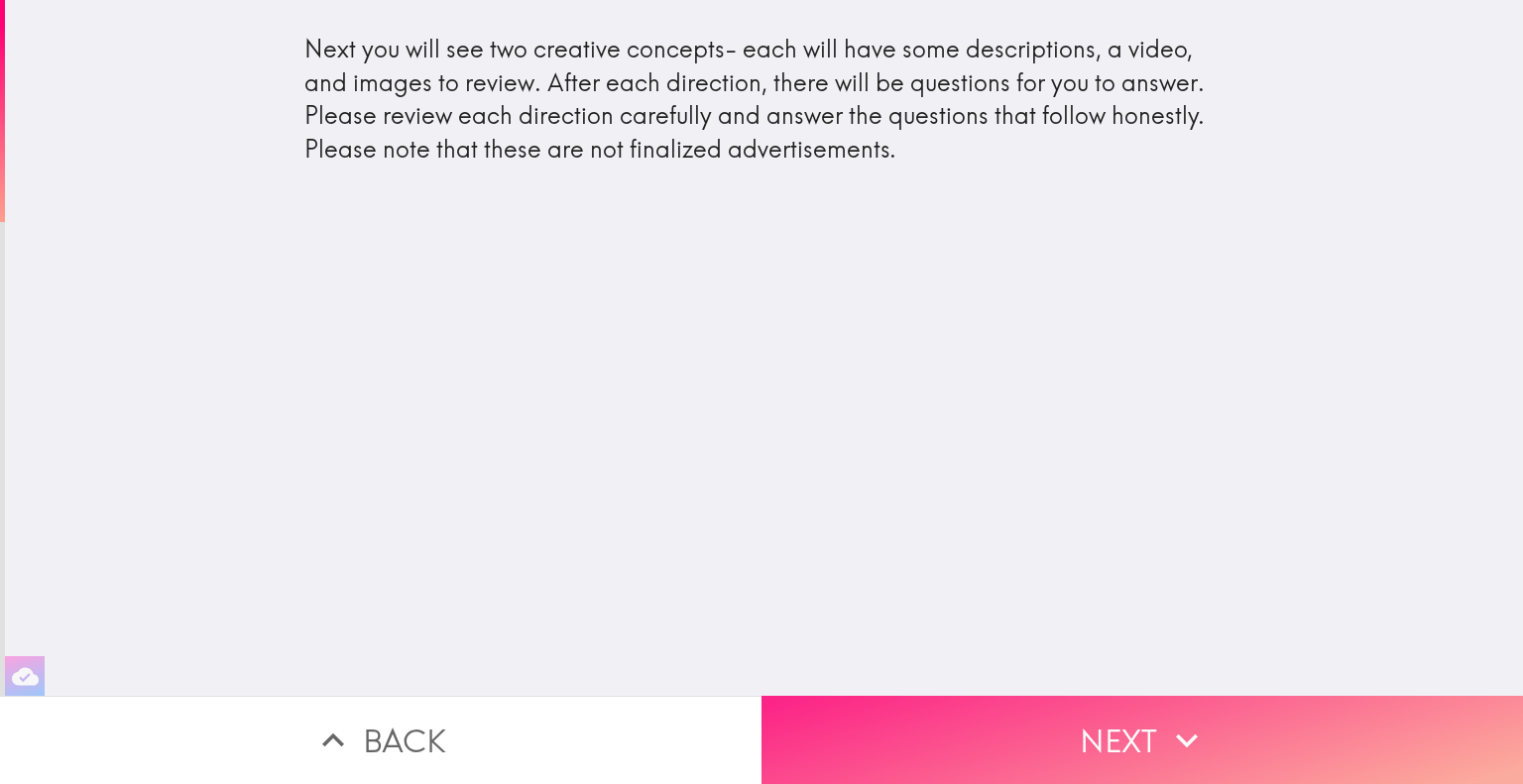 click on "Next" at bounding box center (1142, 739) 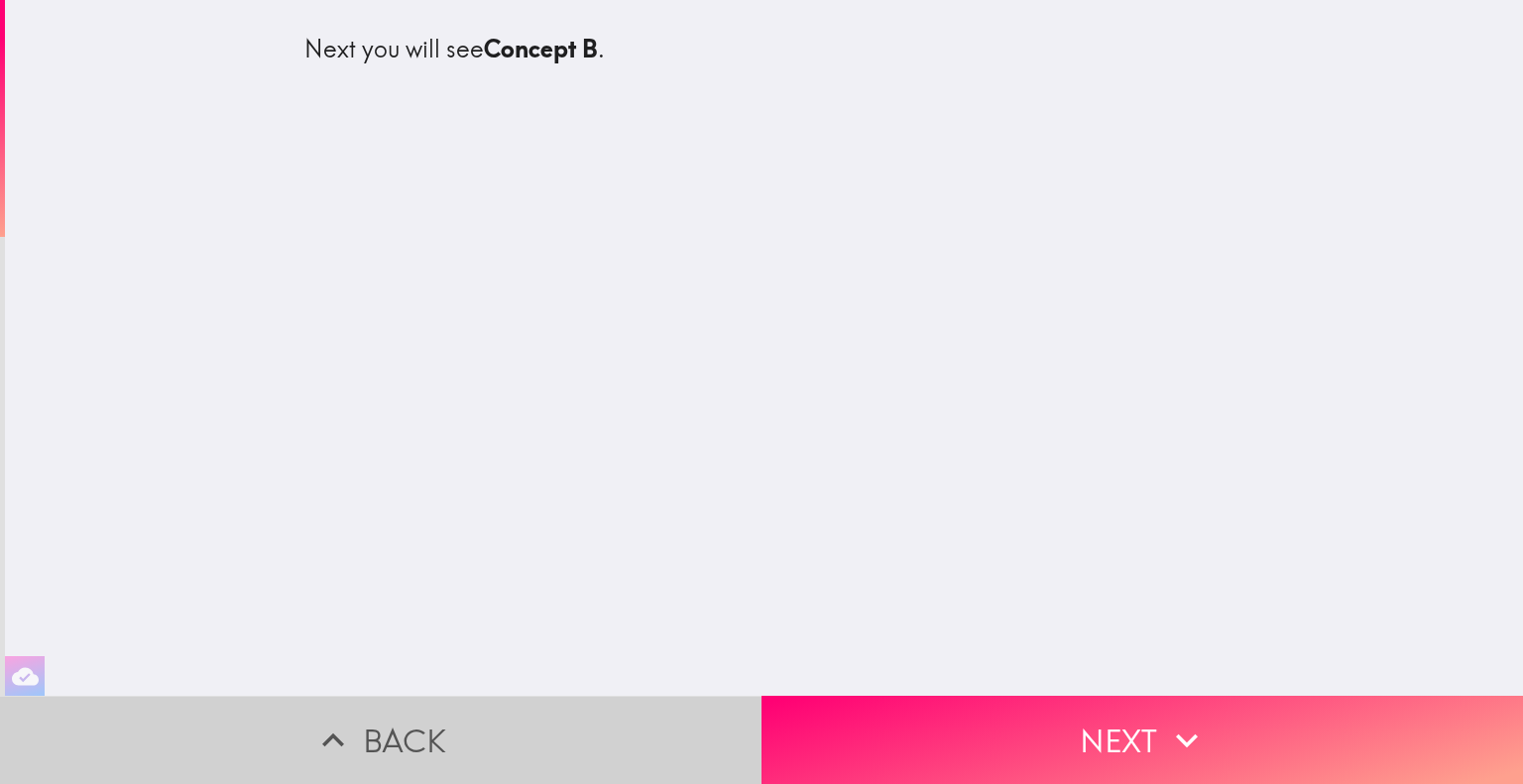 click on "Back" at bounding box center [381, 739] 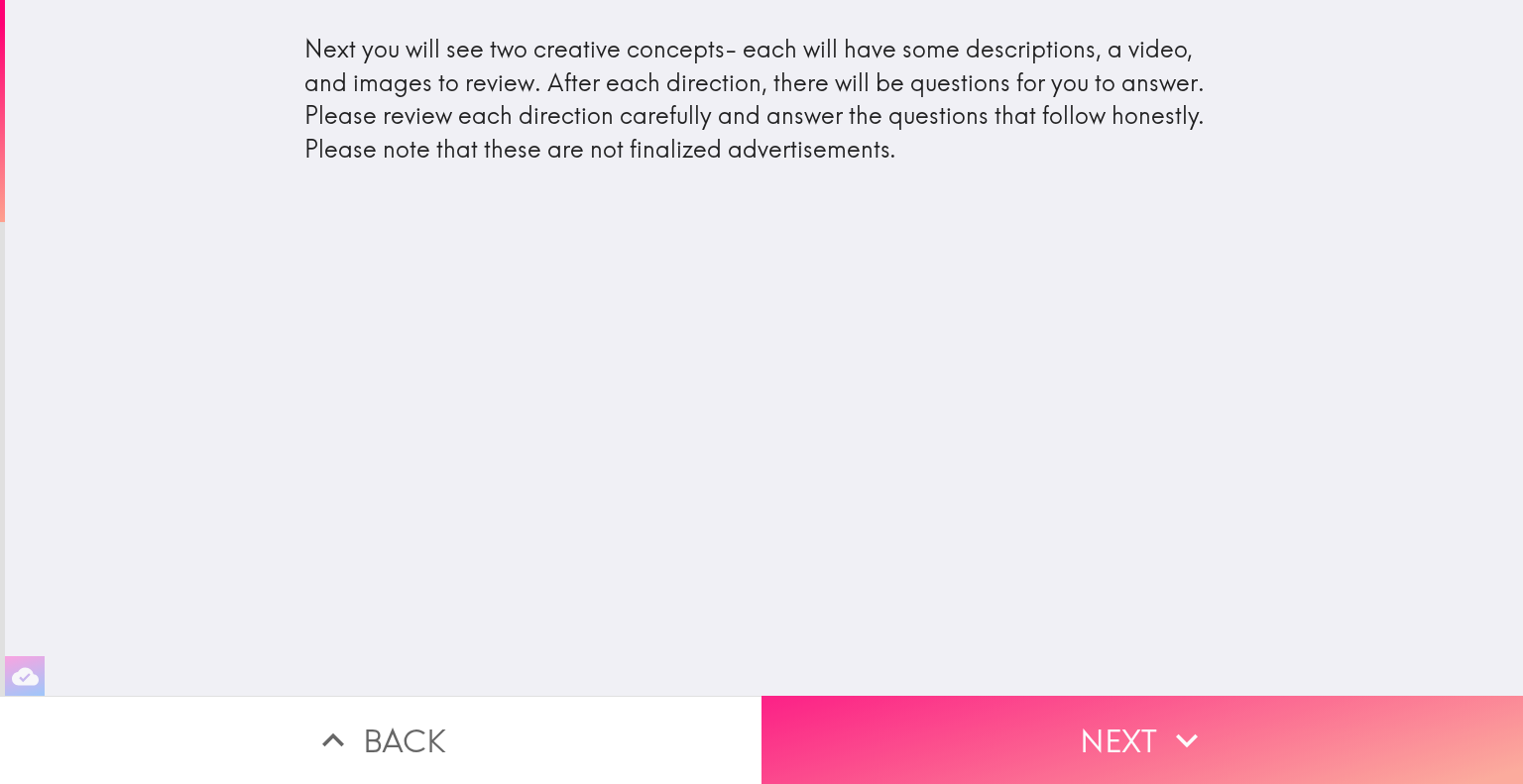 click on "Next" at bounding box center (1142, 739) 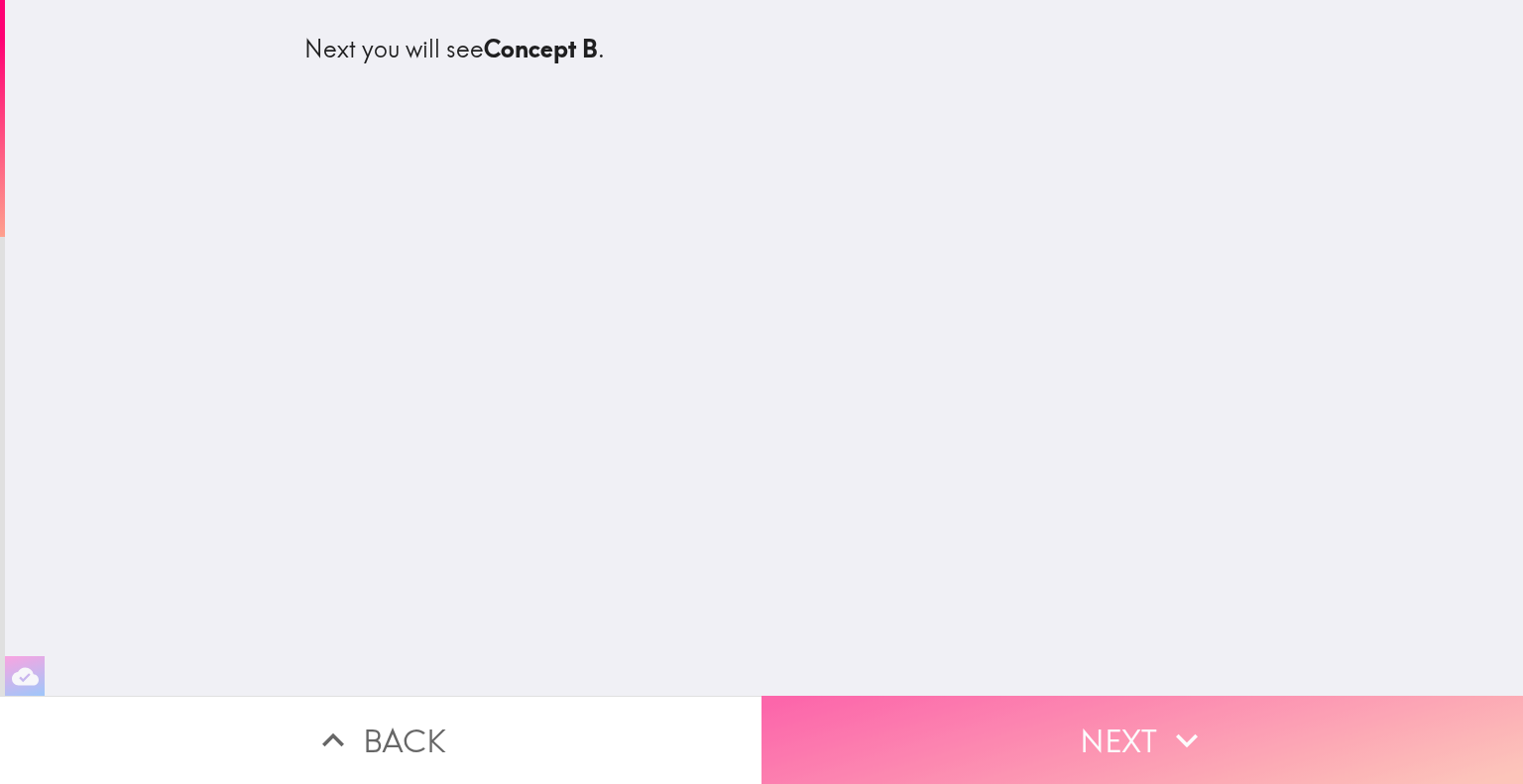 click on "Next" at bounding box center [1142, 739] 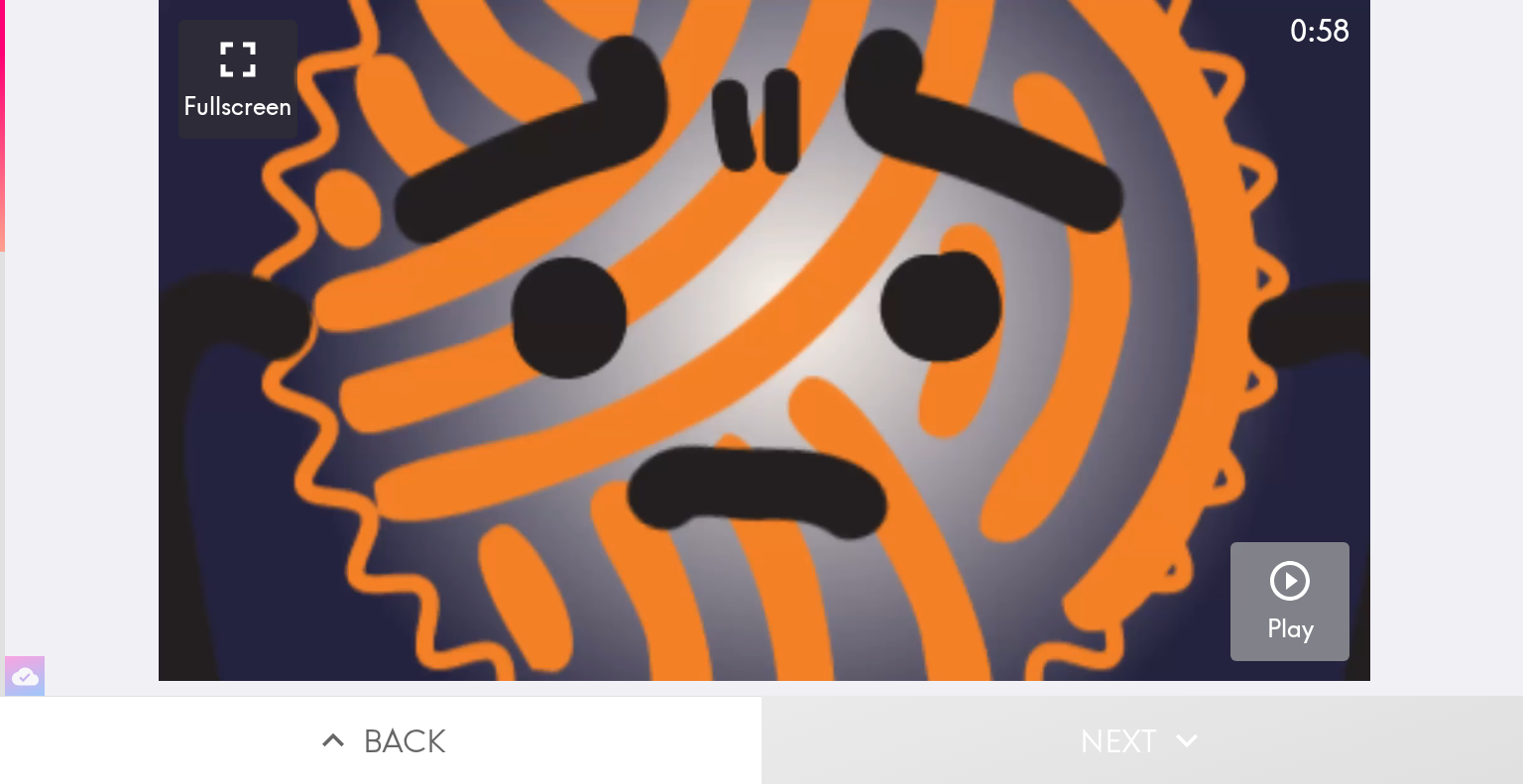 click 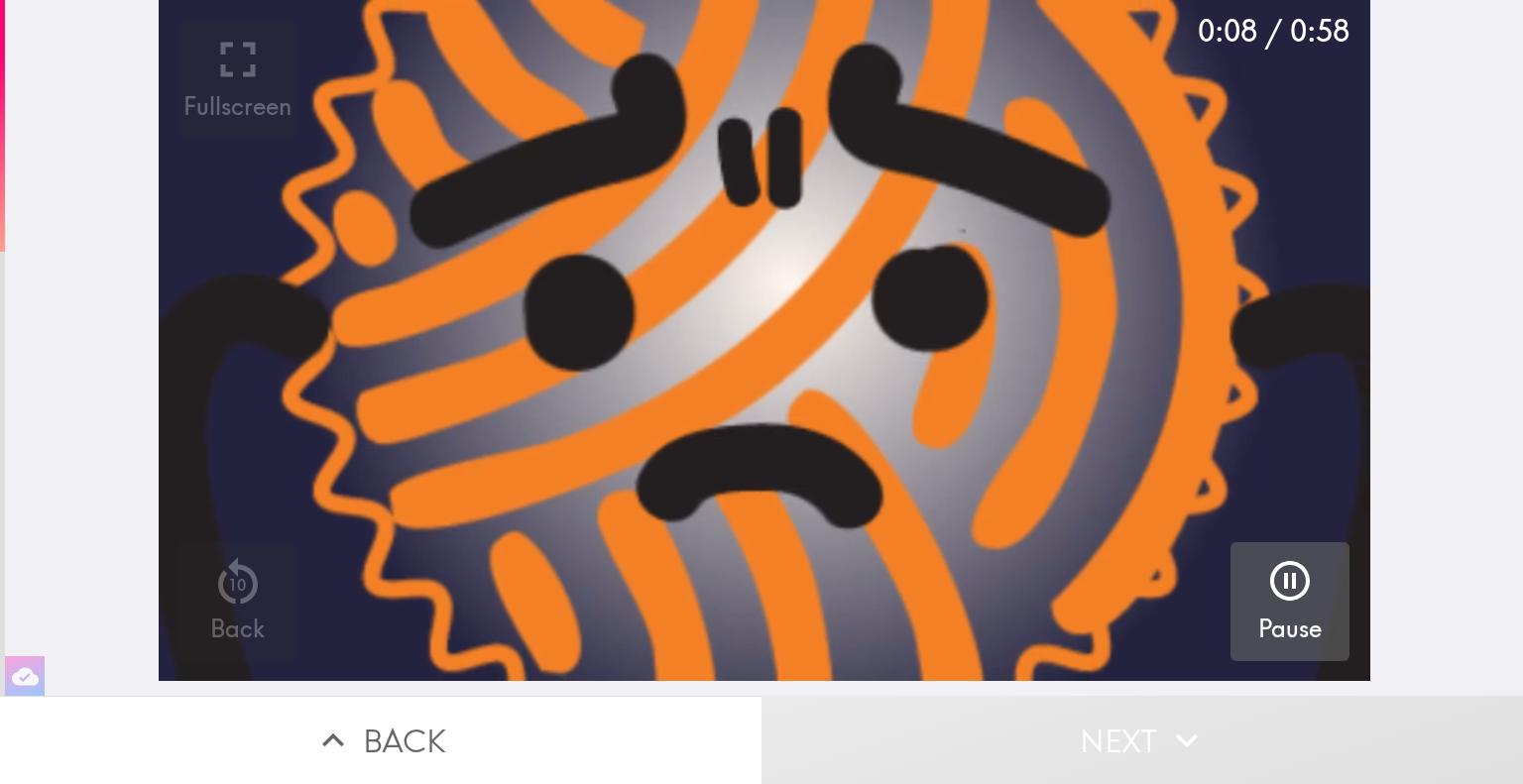 click on "0:08 / 0:58 Fullscreen 10 Back Pause" at bounding box center (763, 348) 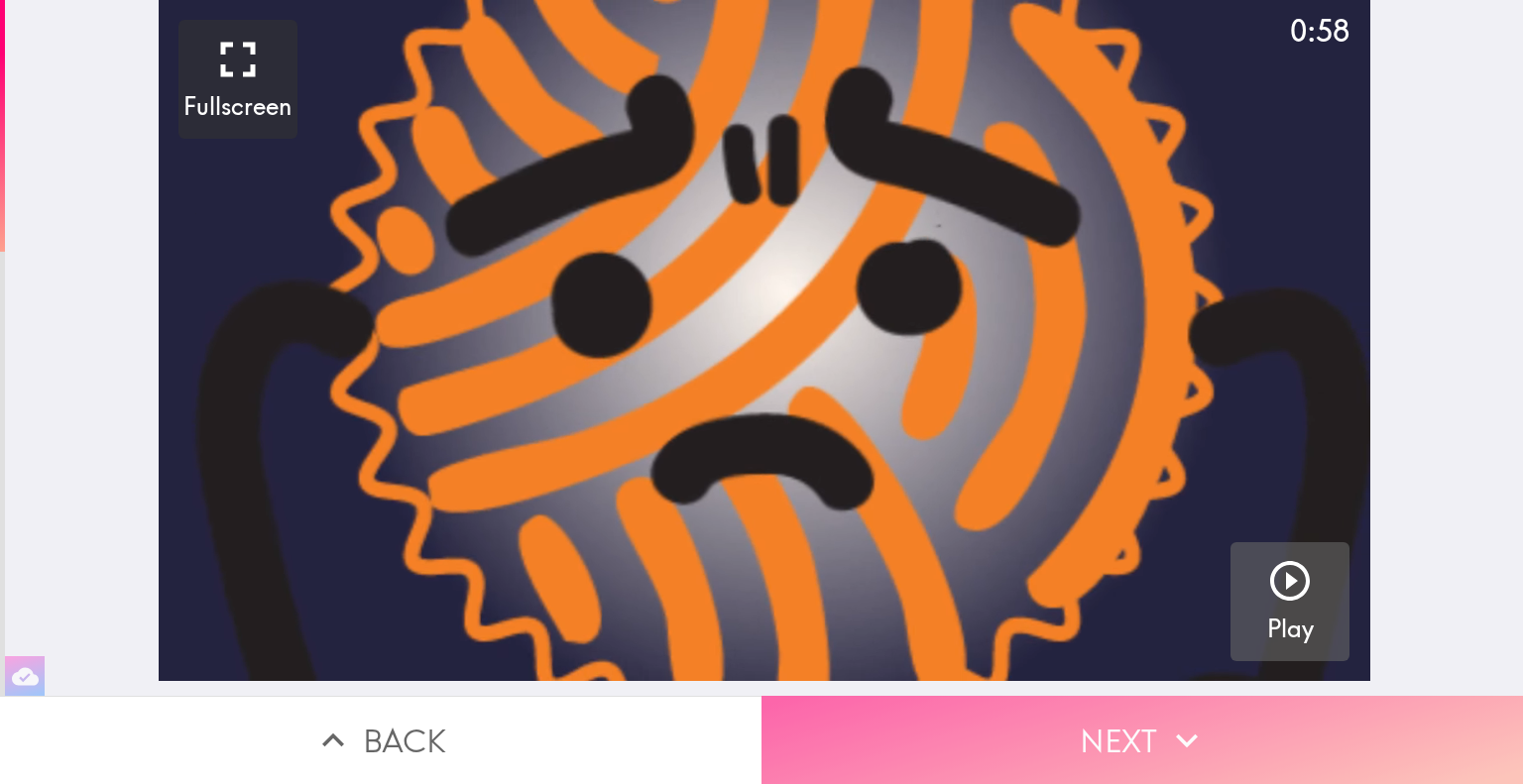 click on "Next" at bounding box center [1142, 739] 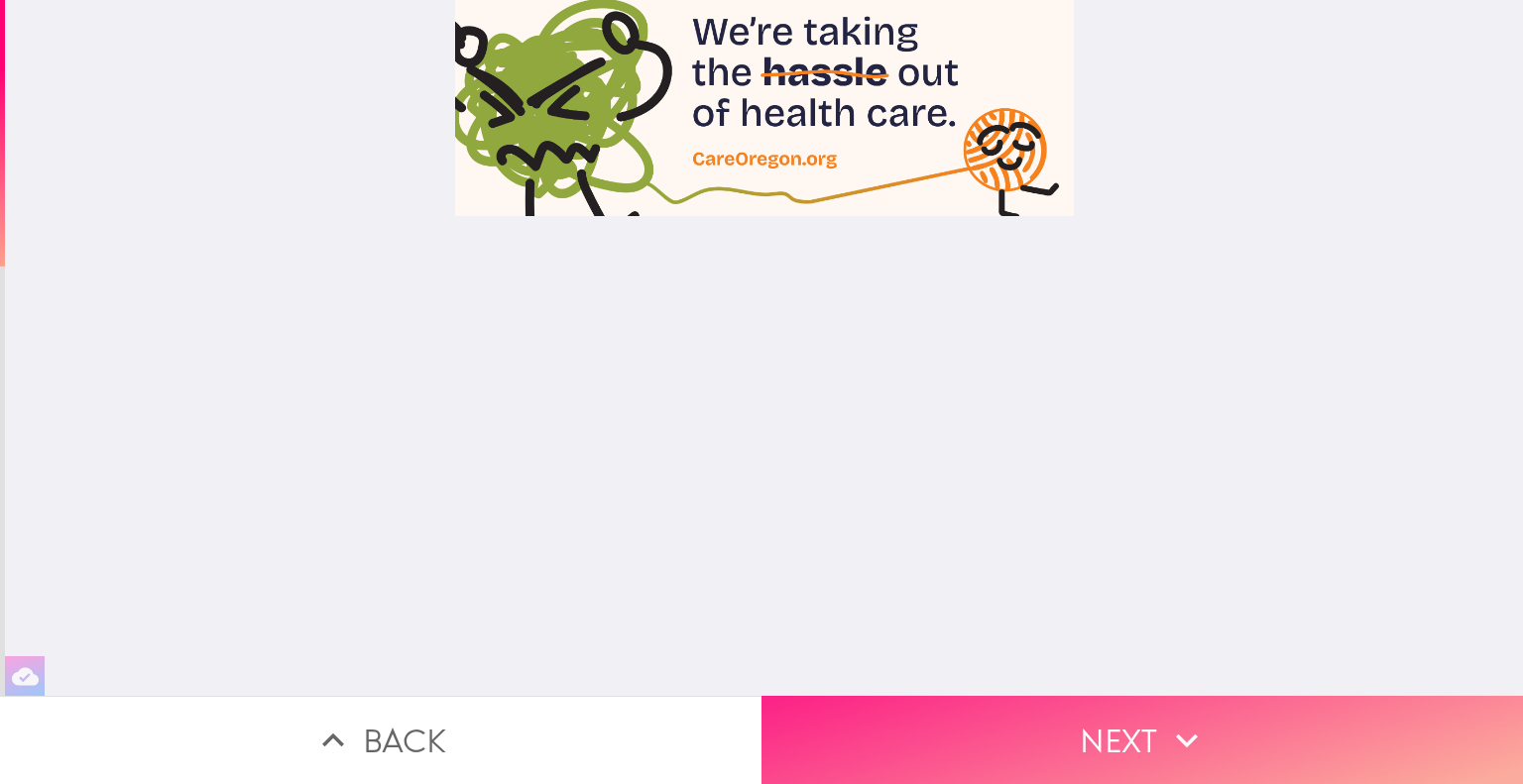 click on "Next" at bounding box center [1142, 739] 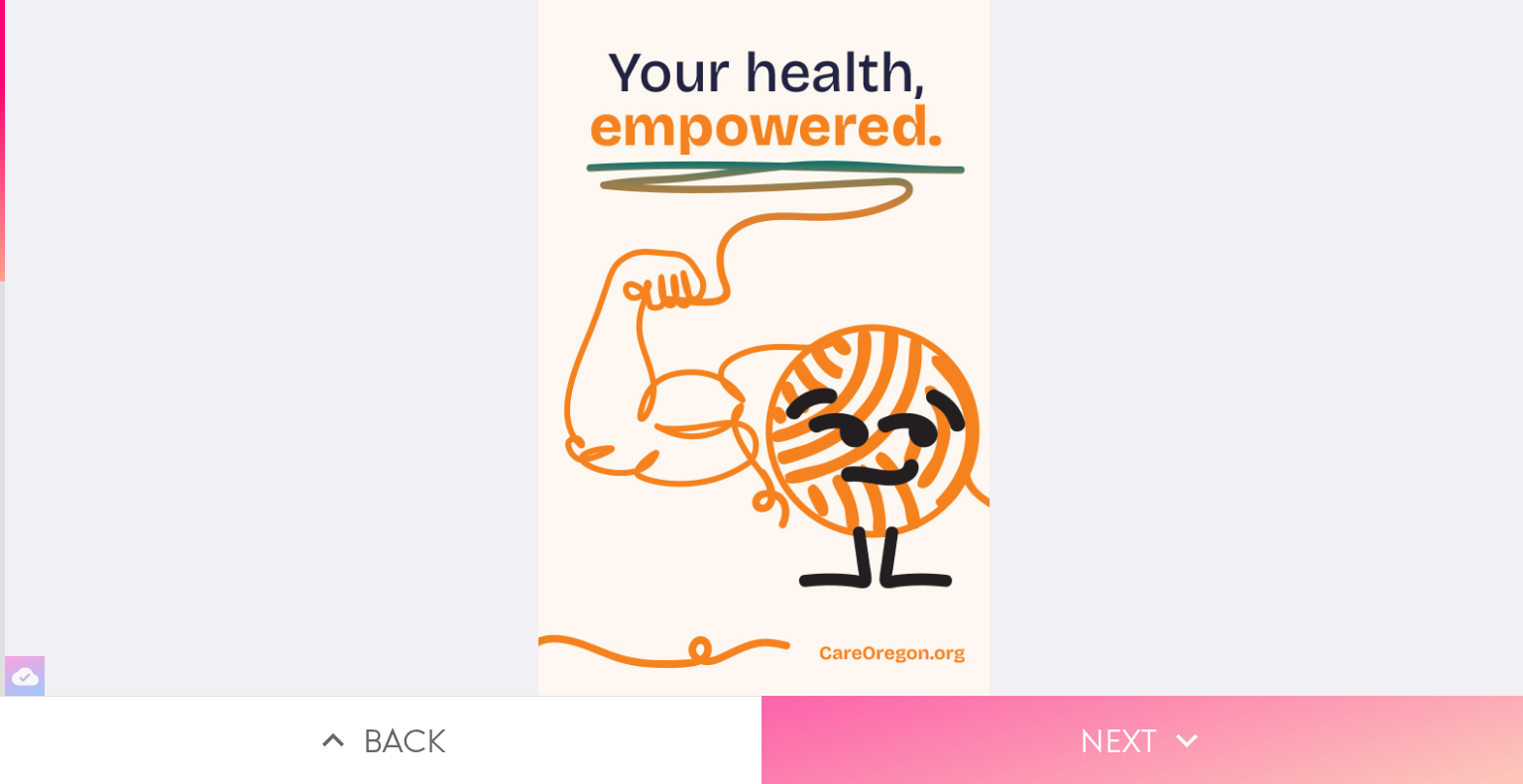 click on "Next" at bounding box center [1142, 739] 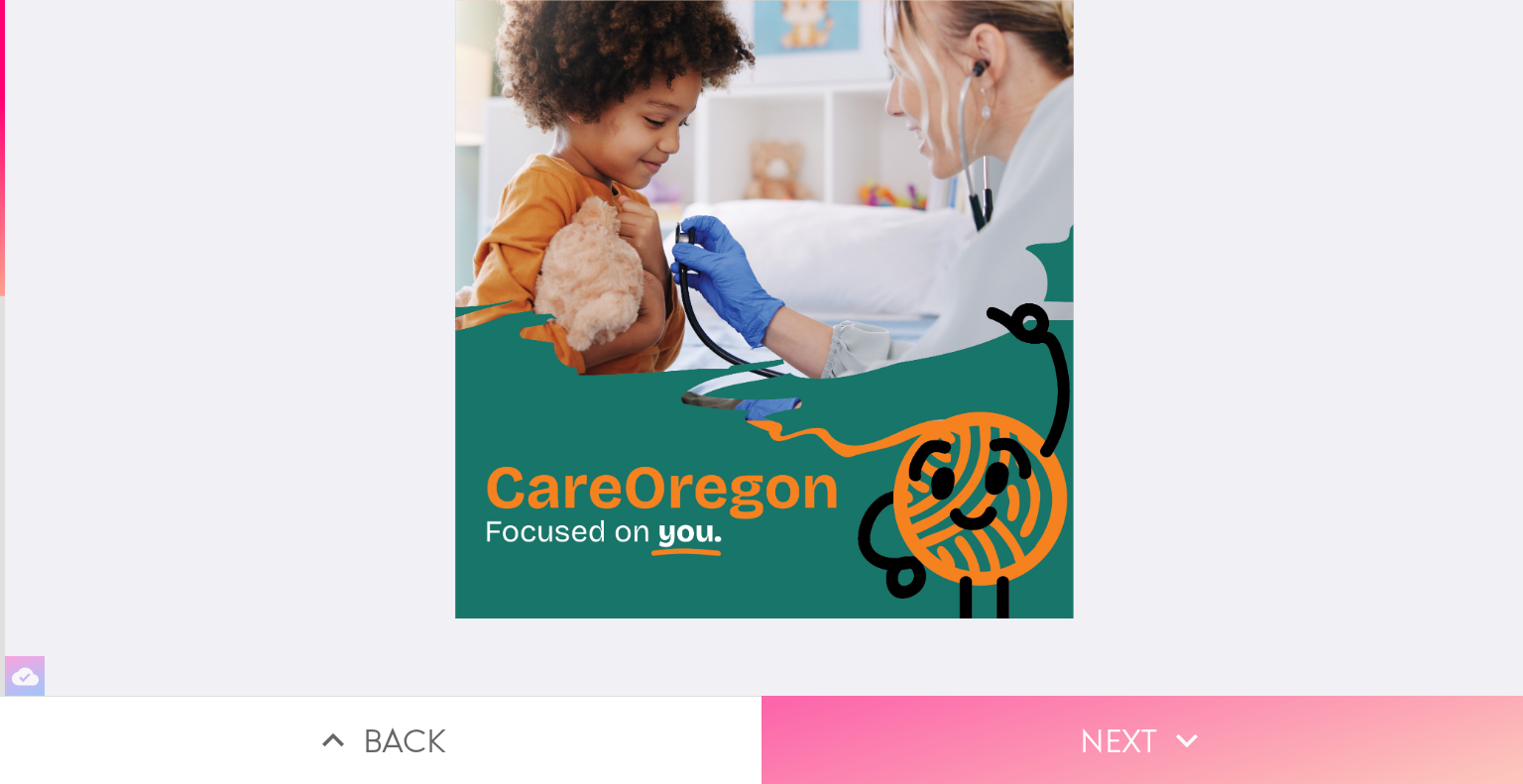 click on "Next" at bounding box center (1142, 739) 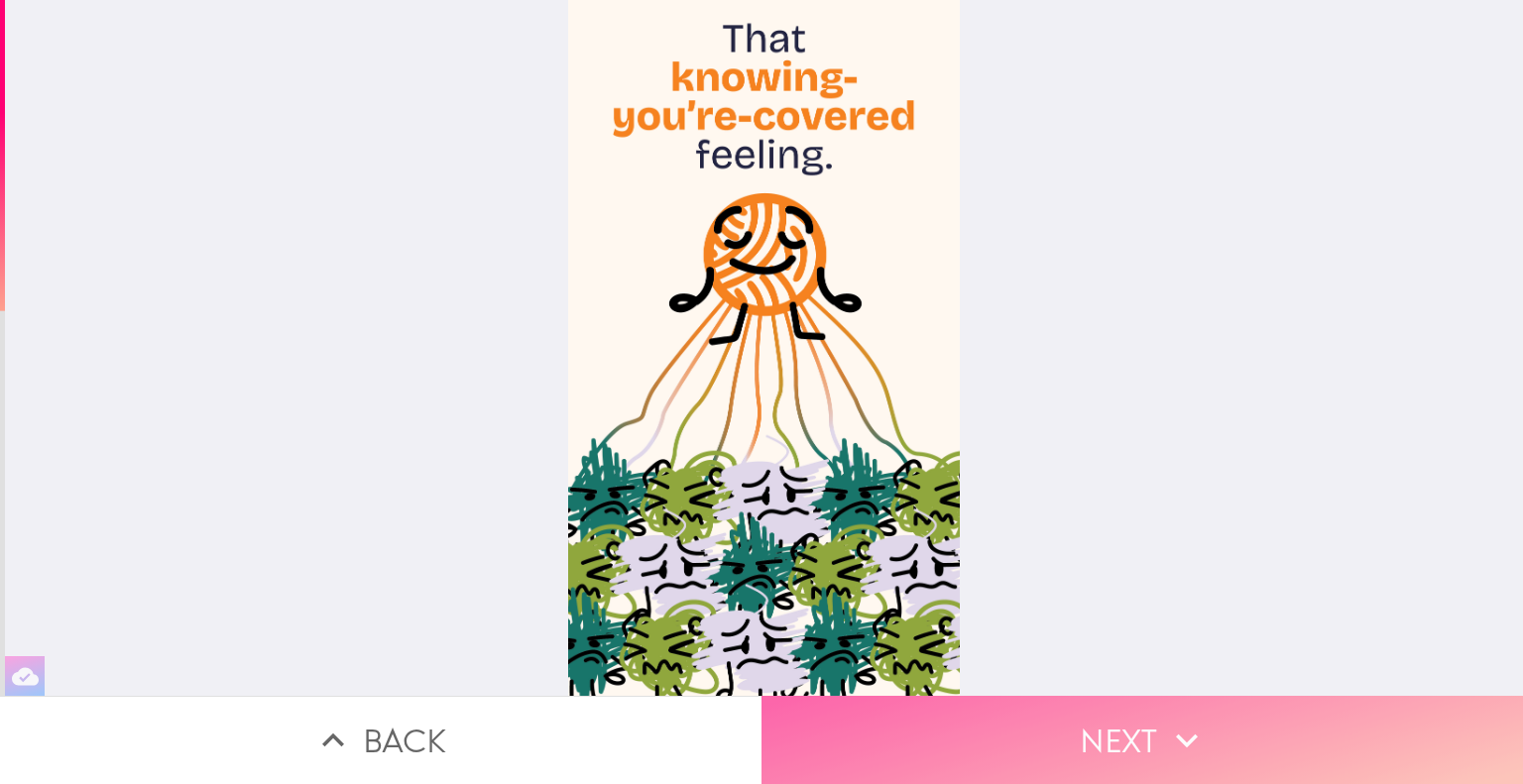 click on "Next" at bounding box center [1142, 739] 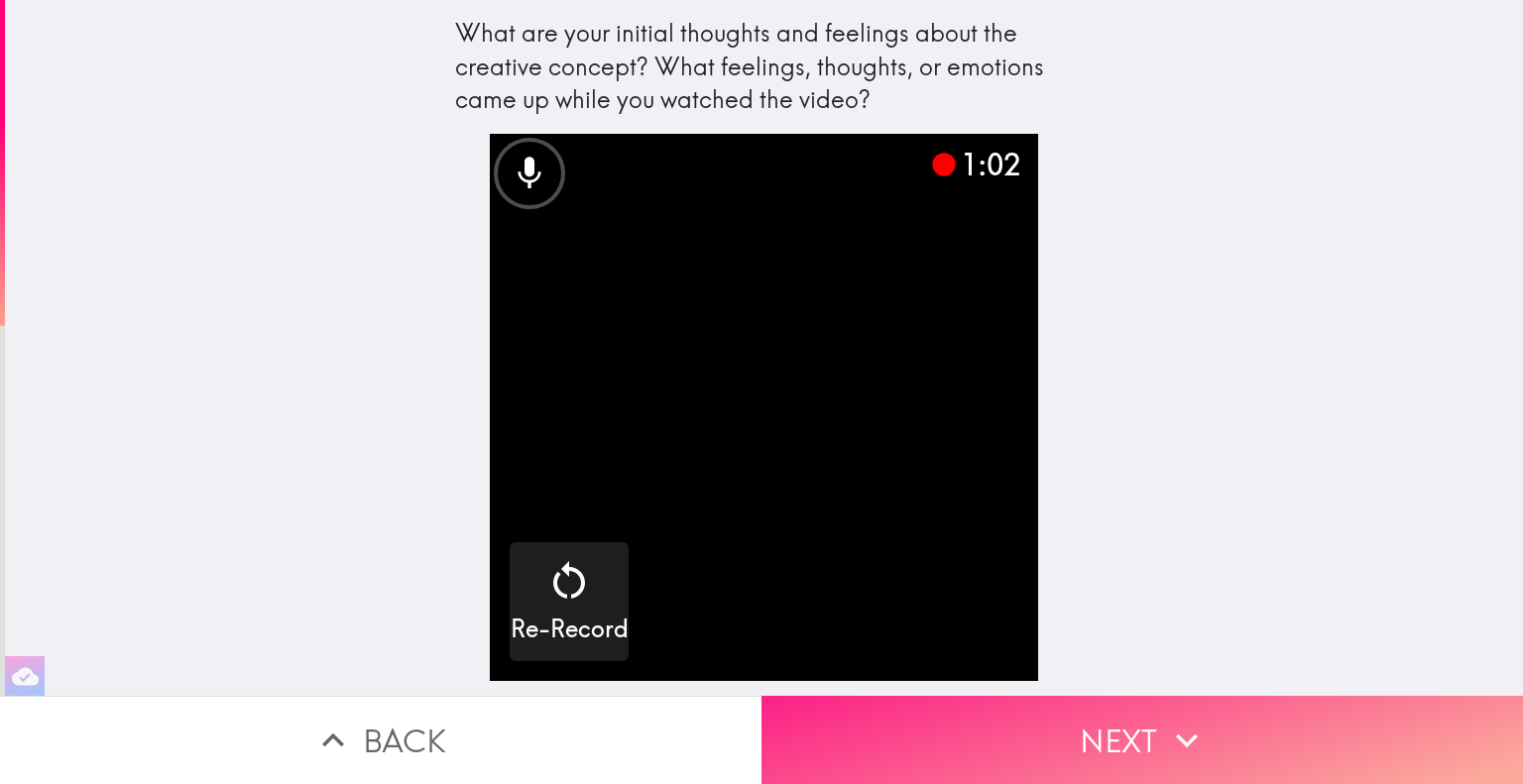 click on "Next" at bounding box center (1142, 739) 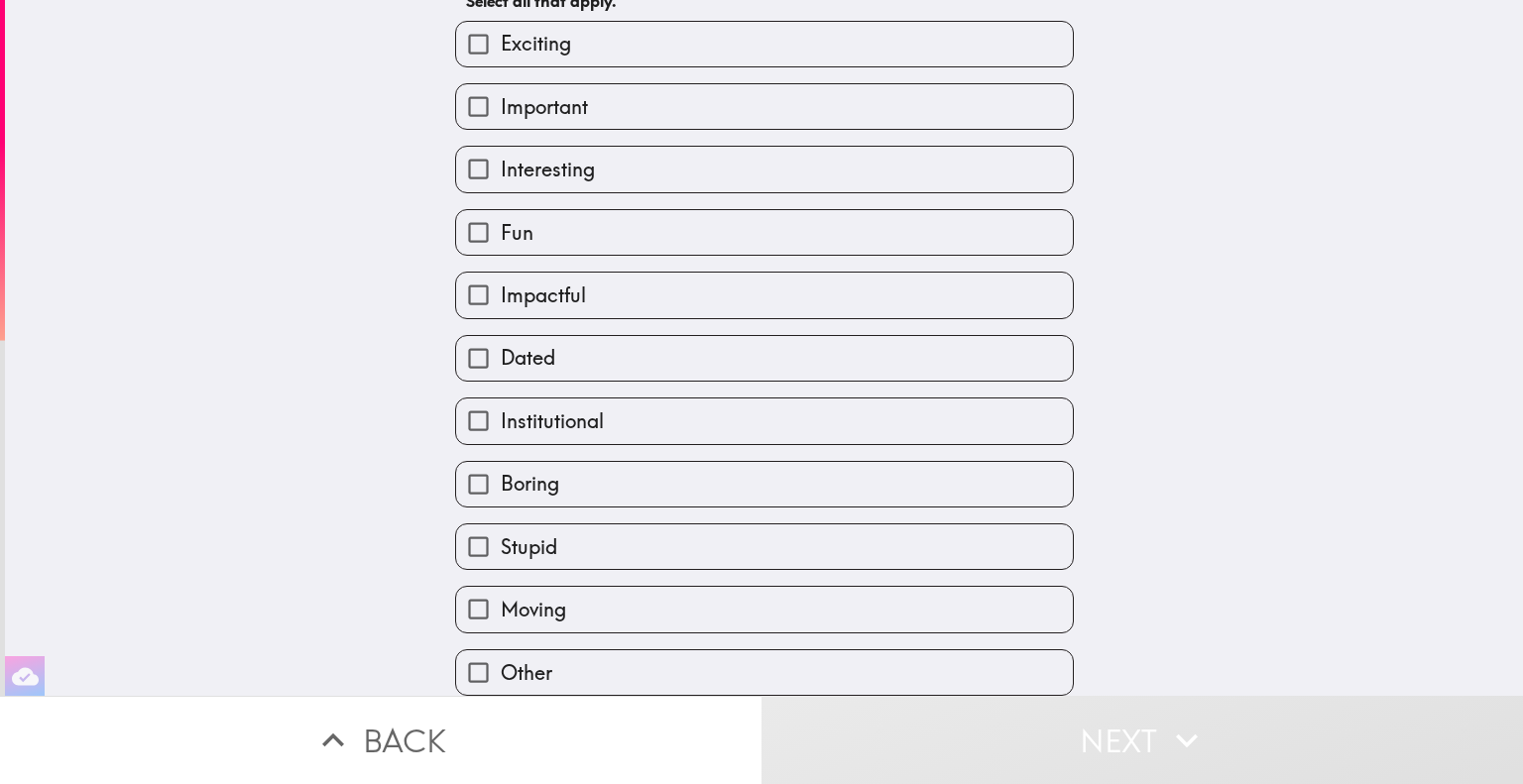 scroll, scrollTop: 128, scrollLeft: 0, axis: vertical 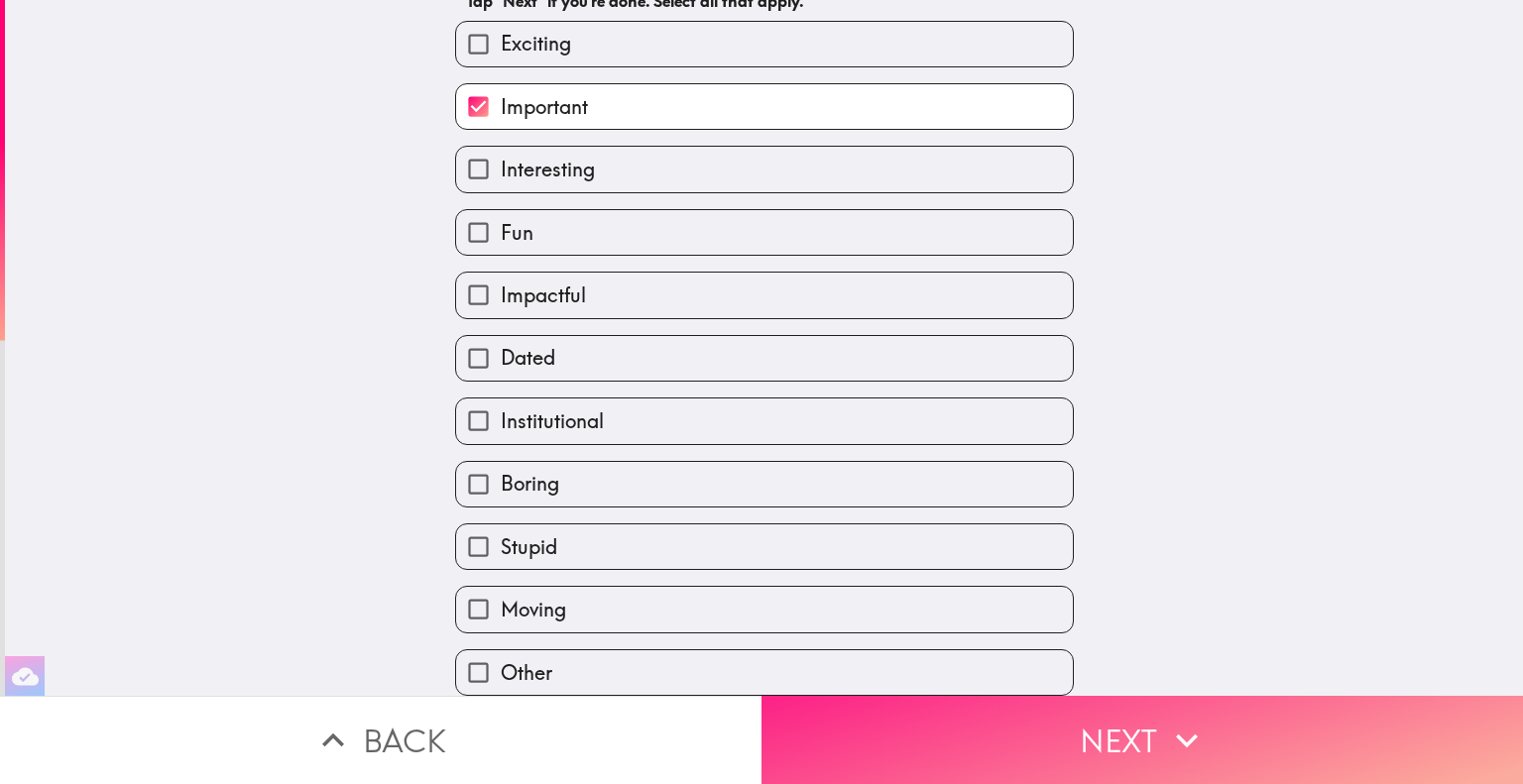 click on "Next" at bounding box center [1142, 739] 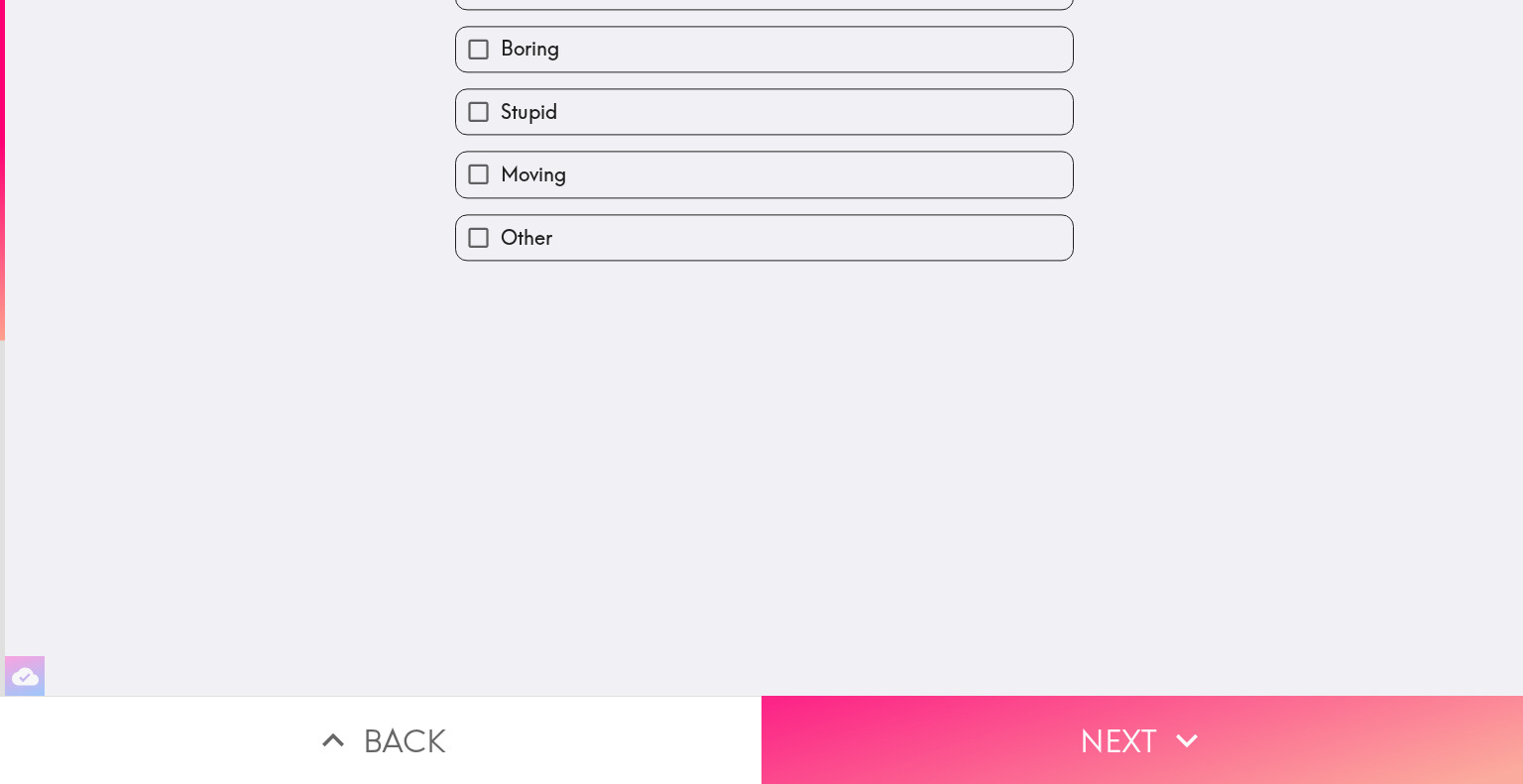 scroll, scrollTop: 0, scrollLeft: 0, axis: both 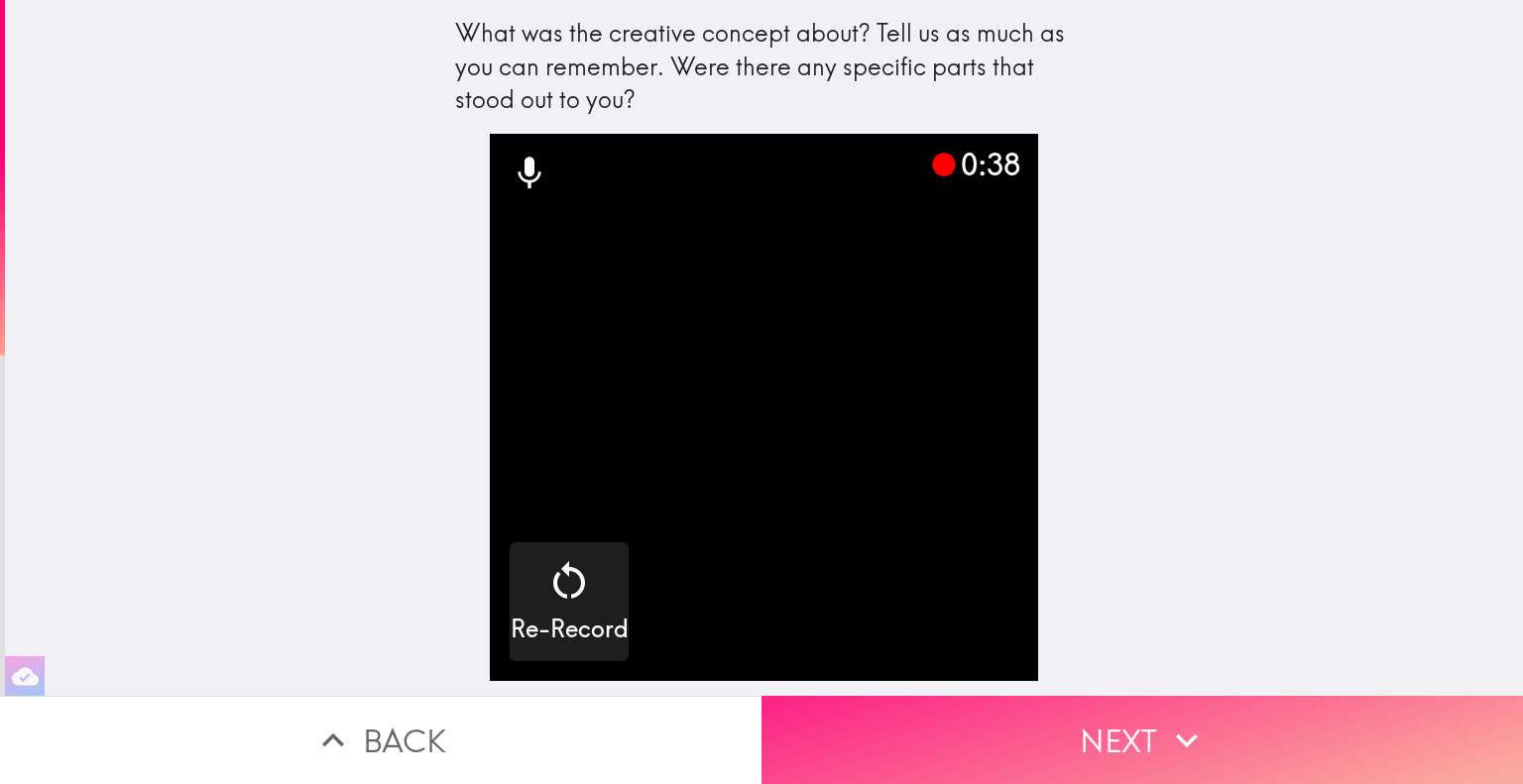 click on "Next" at bounding box center [1142, 739] 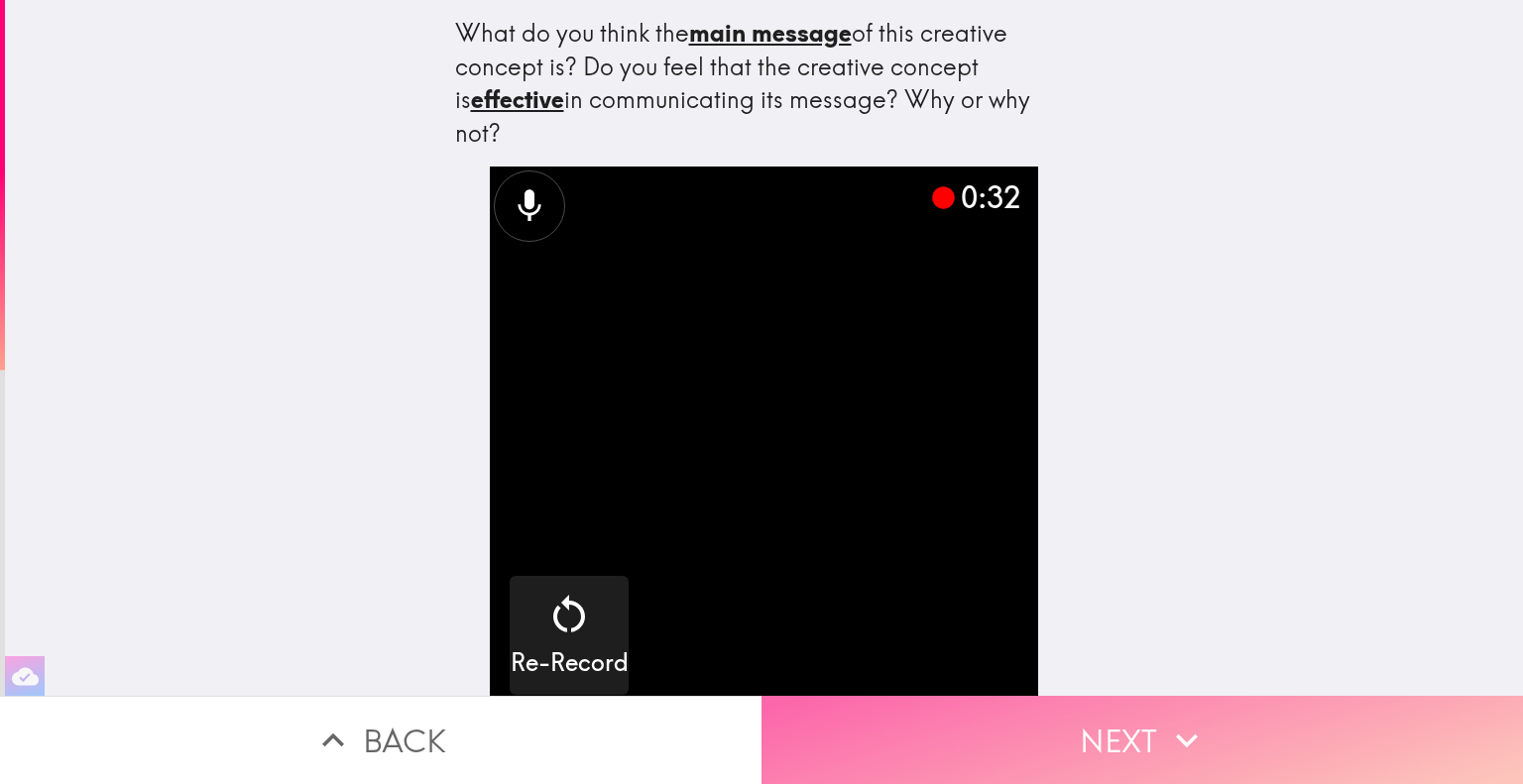 click on "Next" at bounding box center [1142, 739] 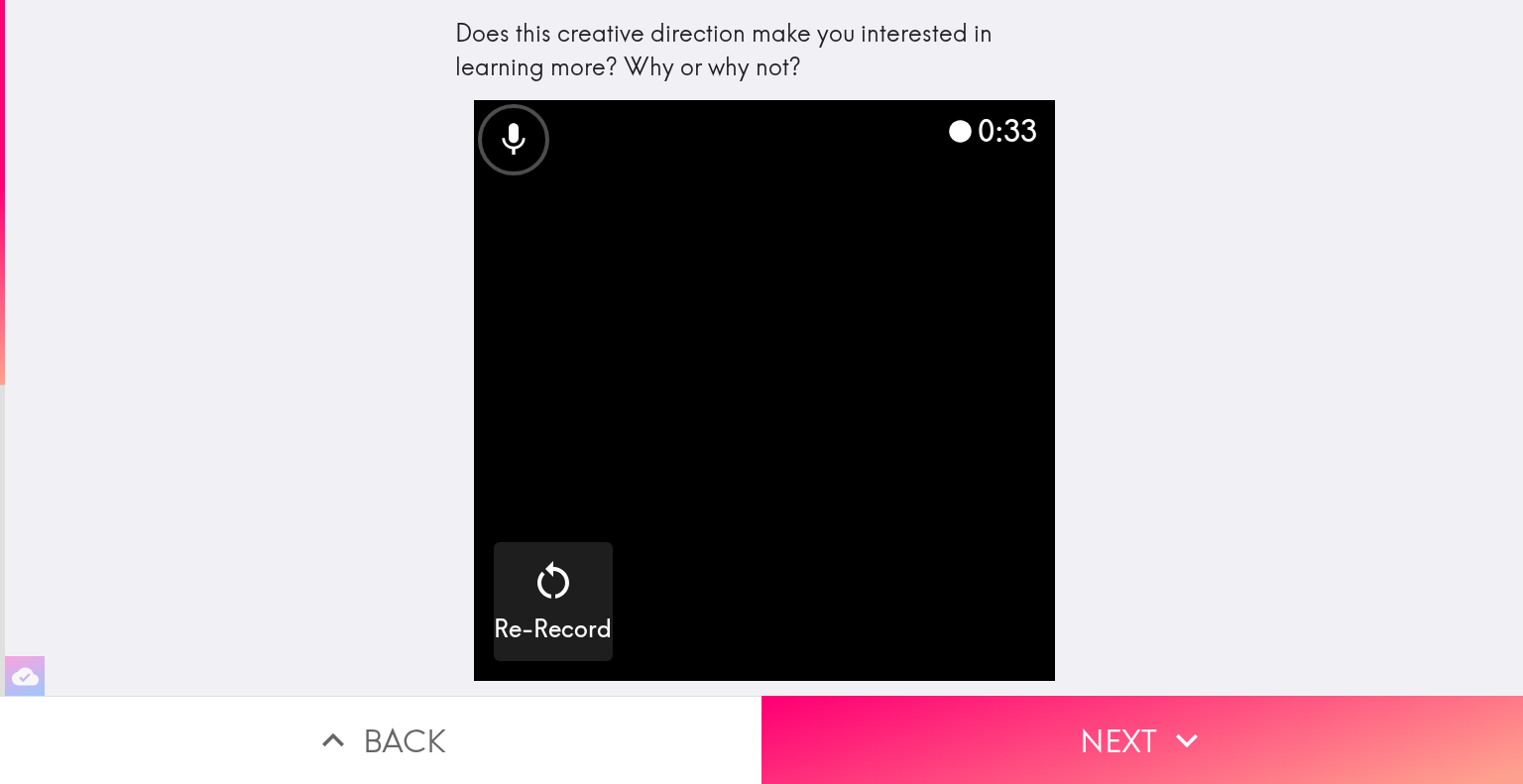 click on "Next" at bounding box center (1142, 739) 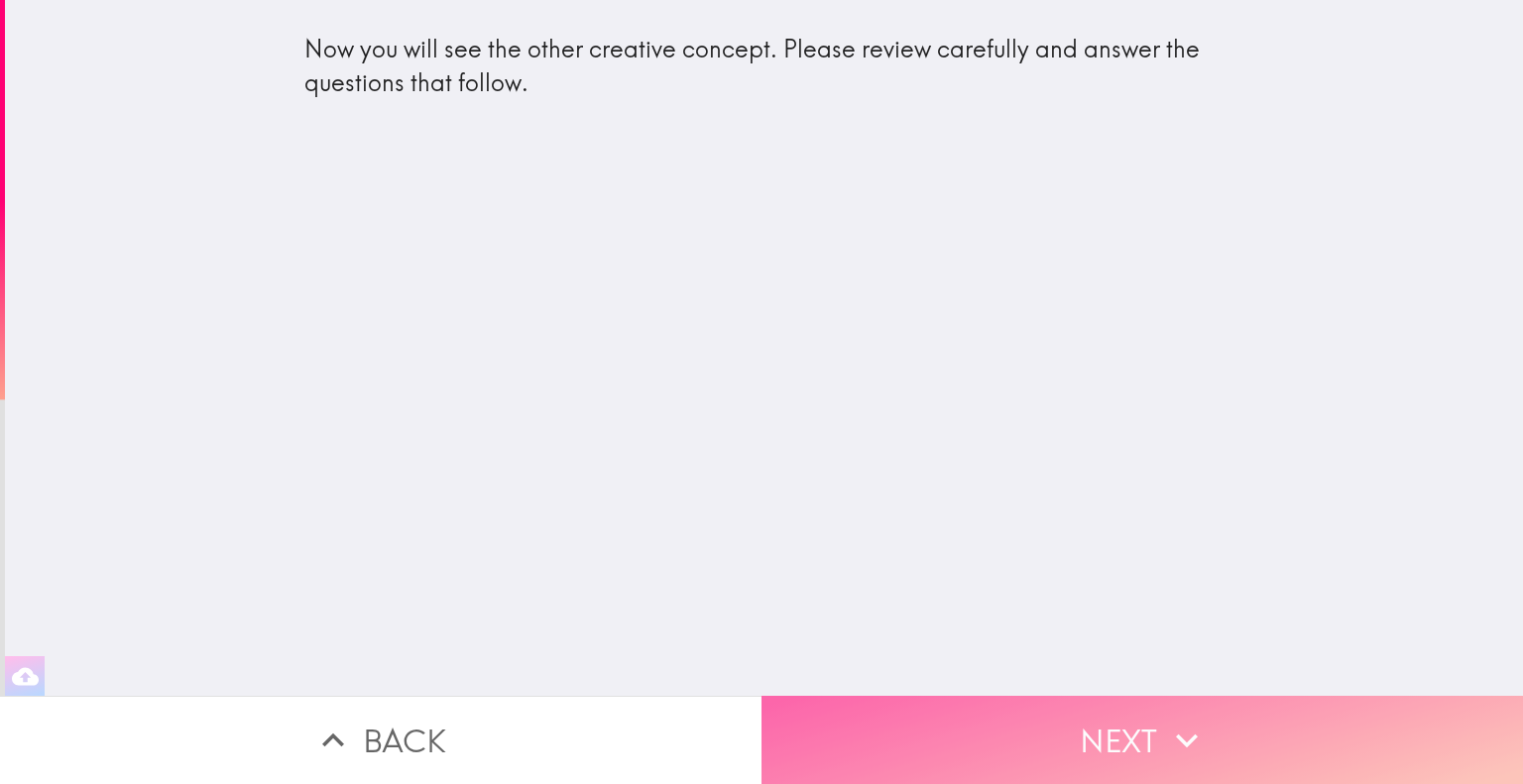 click on "Next" at bounding box center [1142, 739] 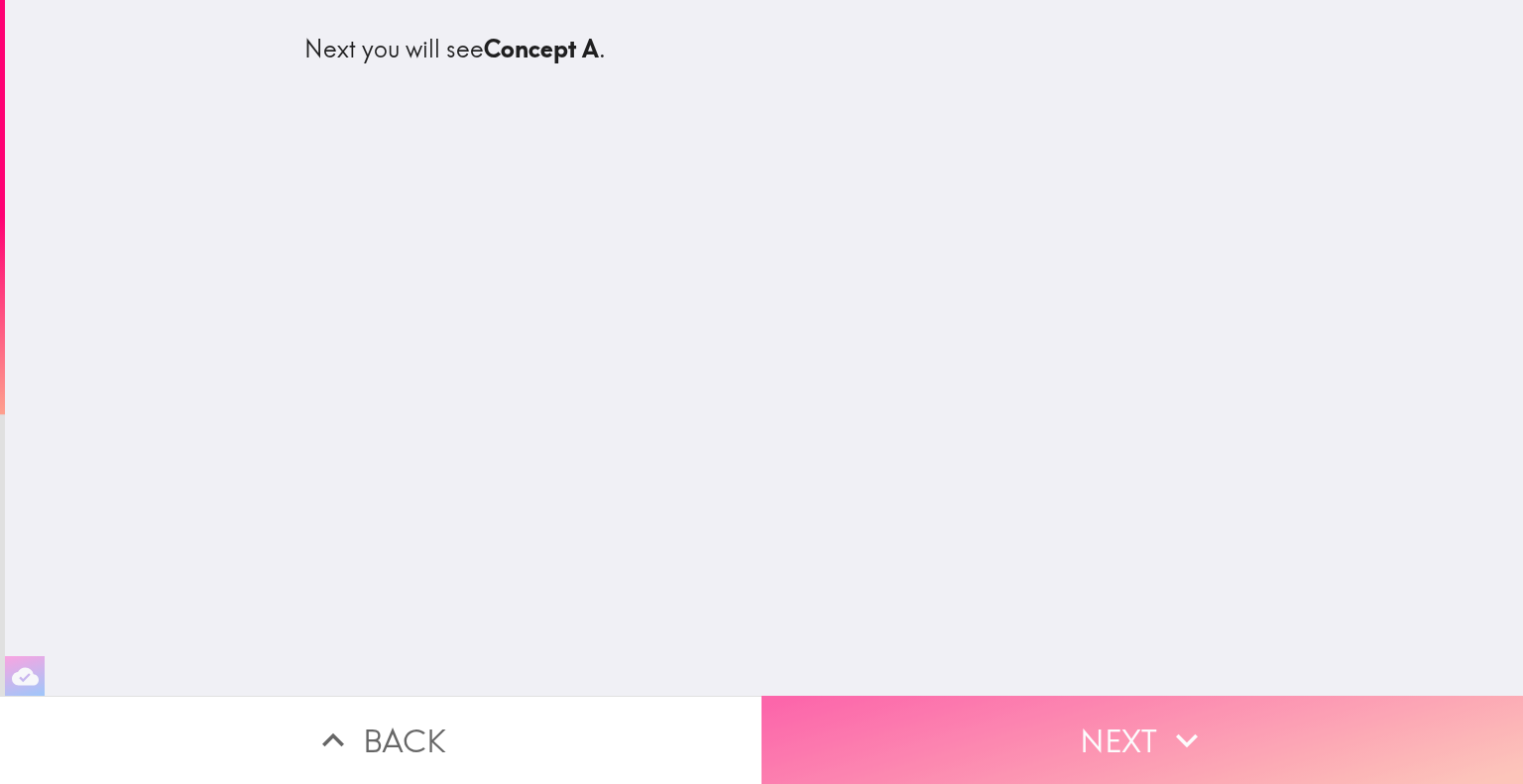 click on "Next" at bounding box center (1142, 739) 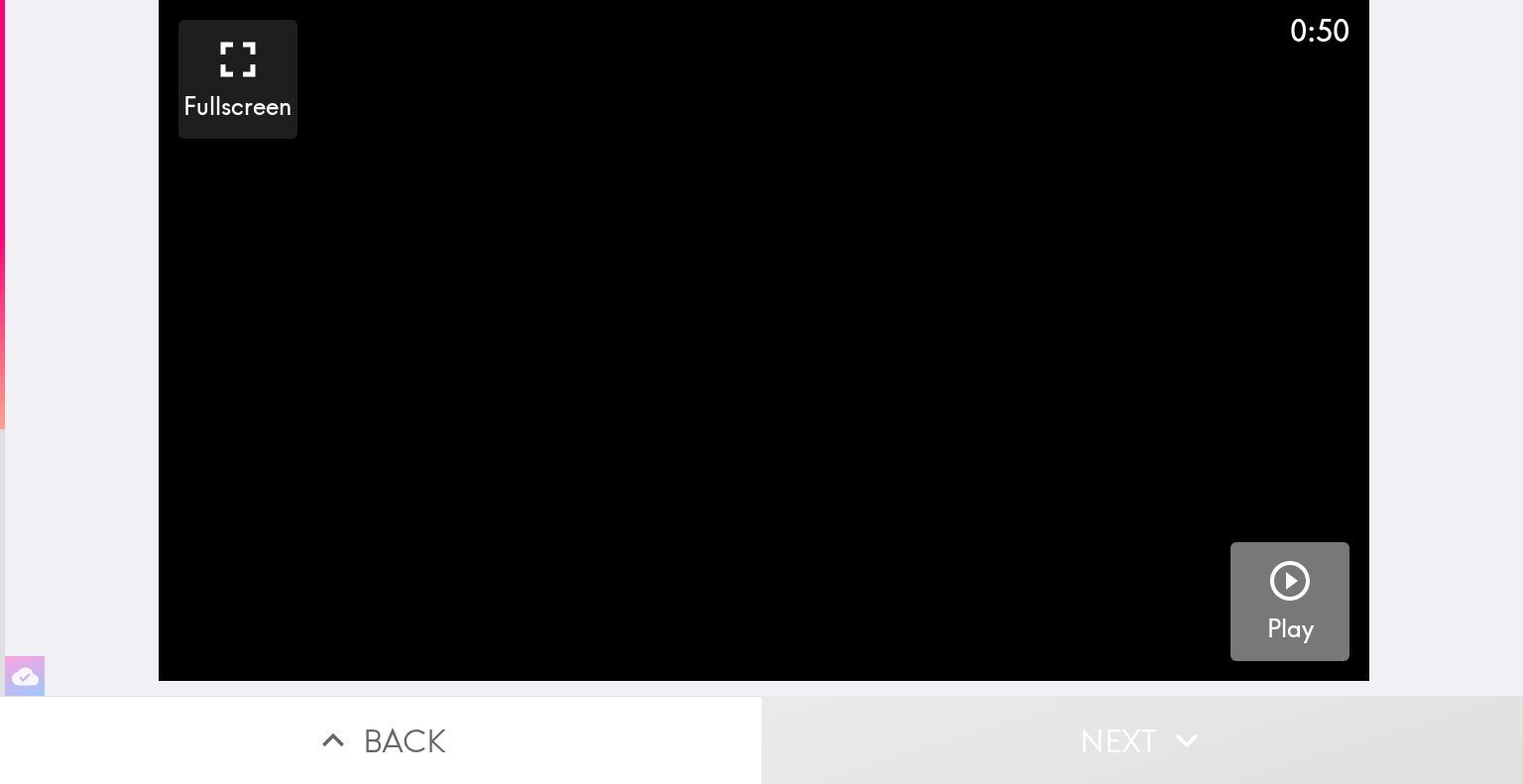 click 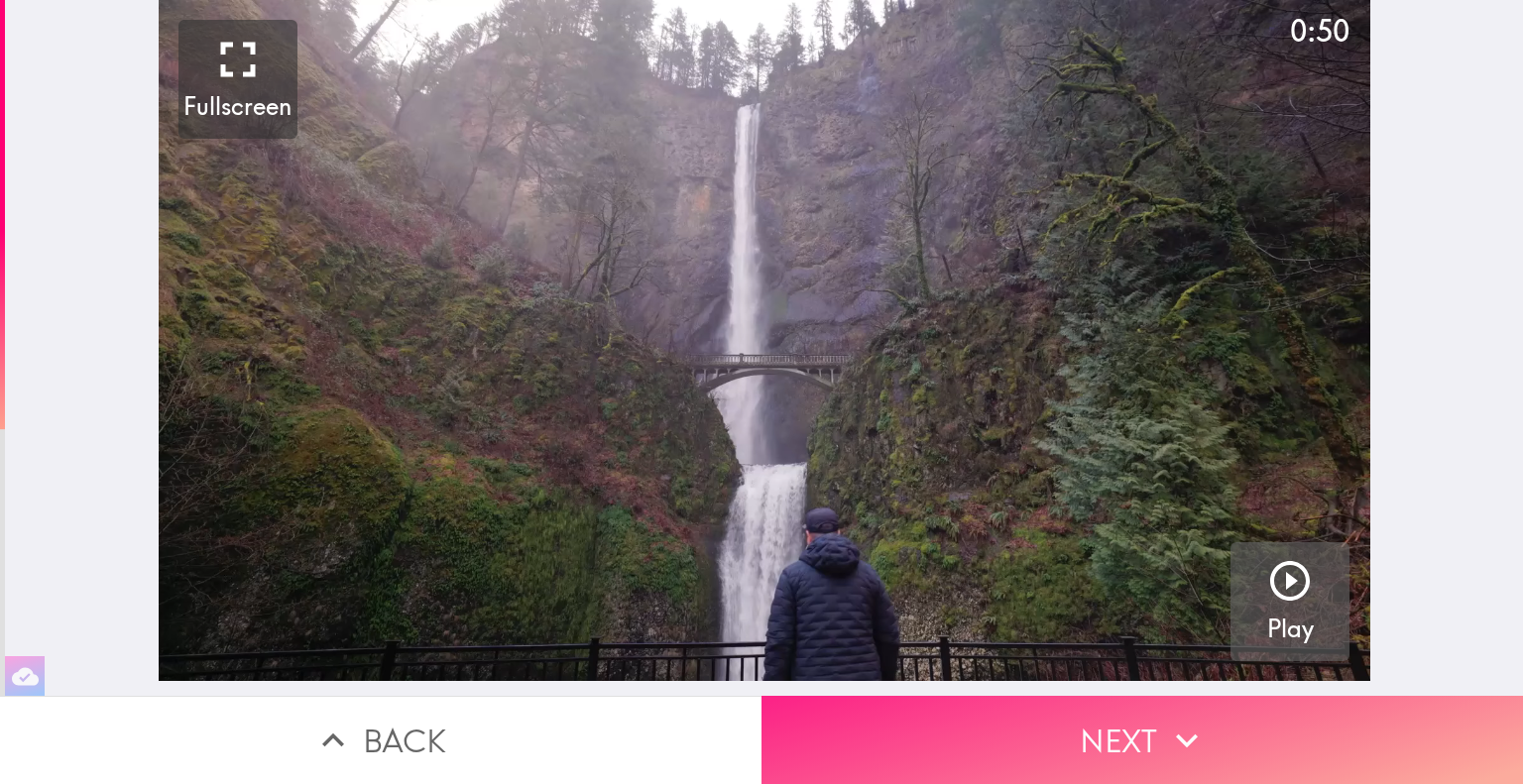 click on "Next" at bounding box center [1142, 739] 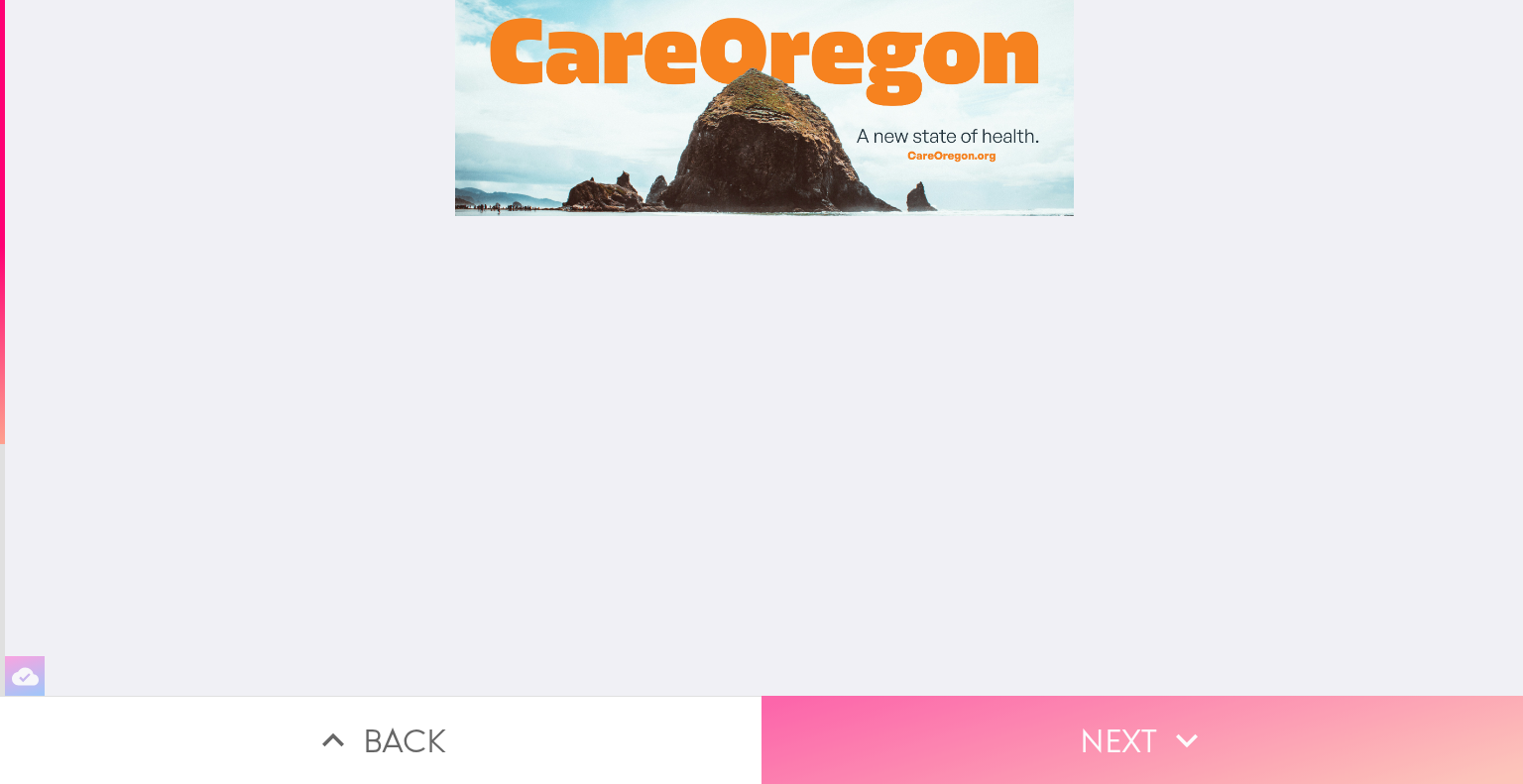 click on "Next" at bounding box center [1142, 739] 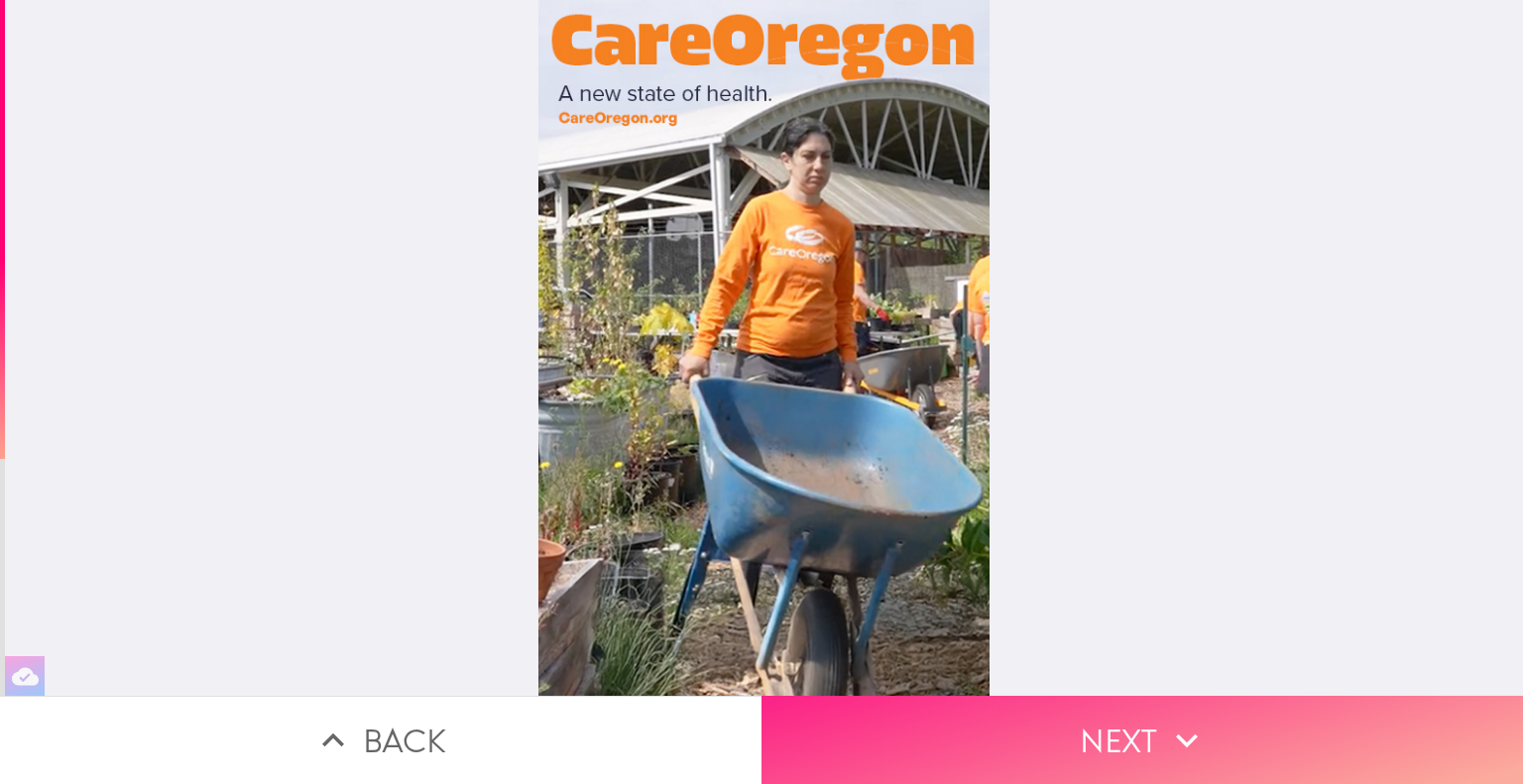 click on "Next" at bounding box center (1142, 739) 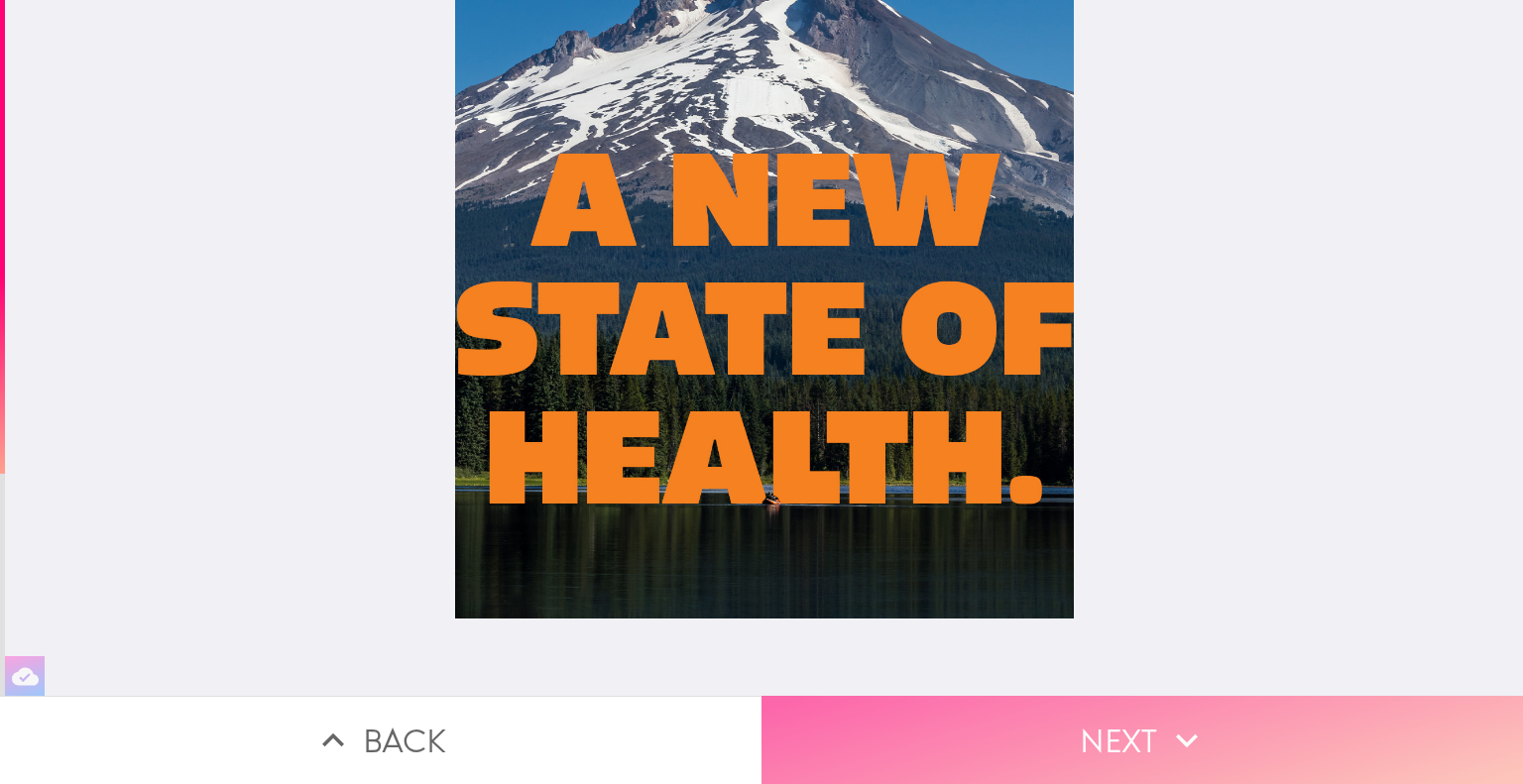 click on "Next" at bounding box center (1142, 739) 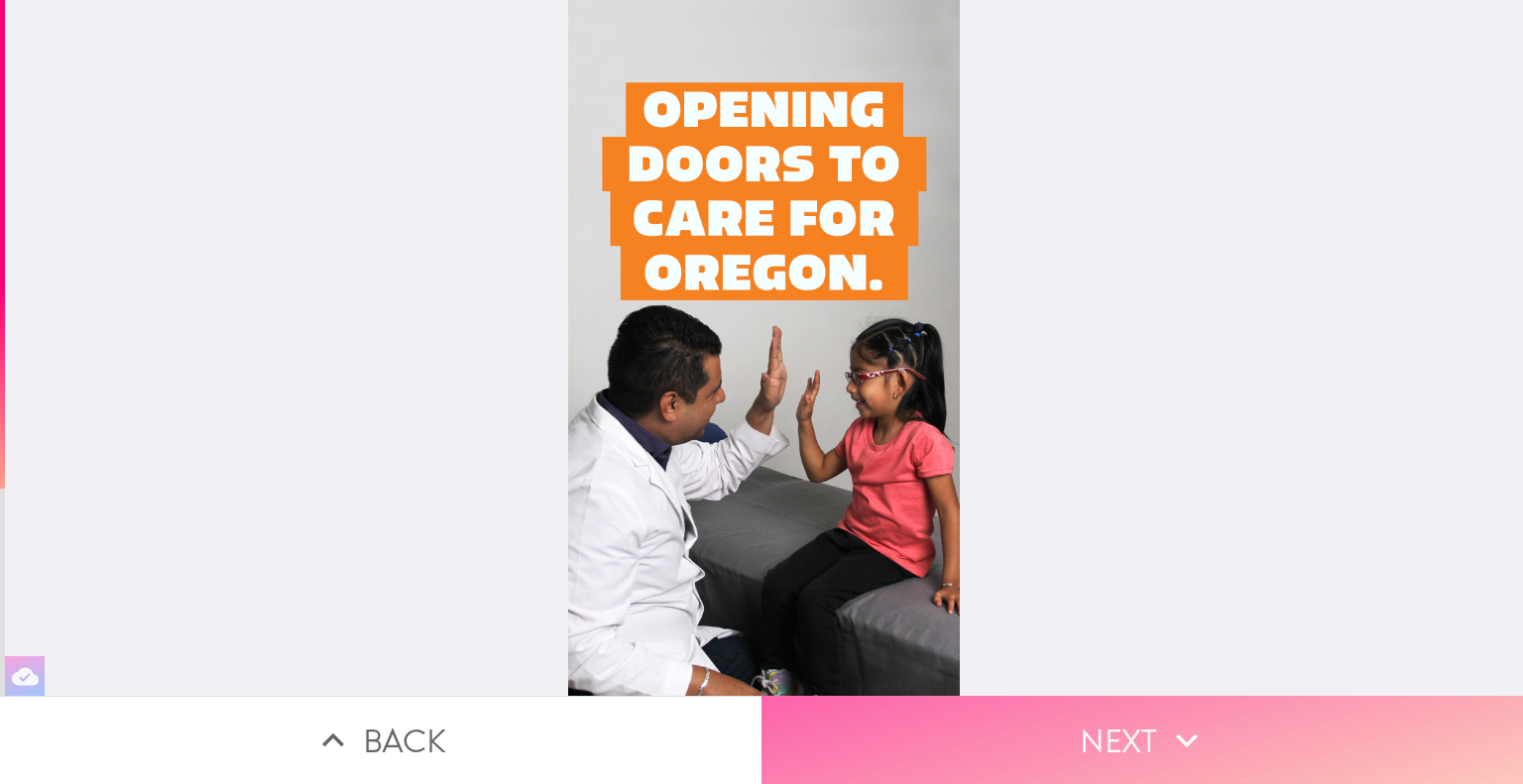 click on "Next" at bounding box center (1142, 739) 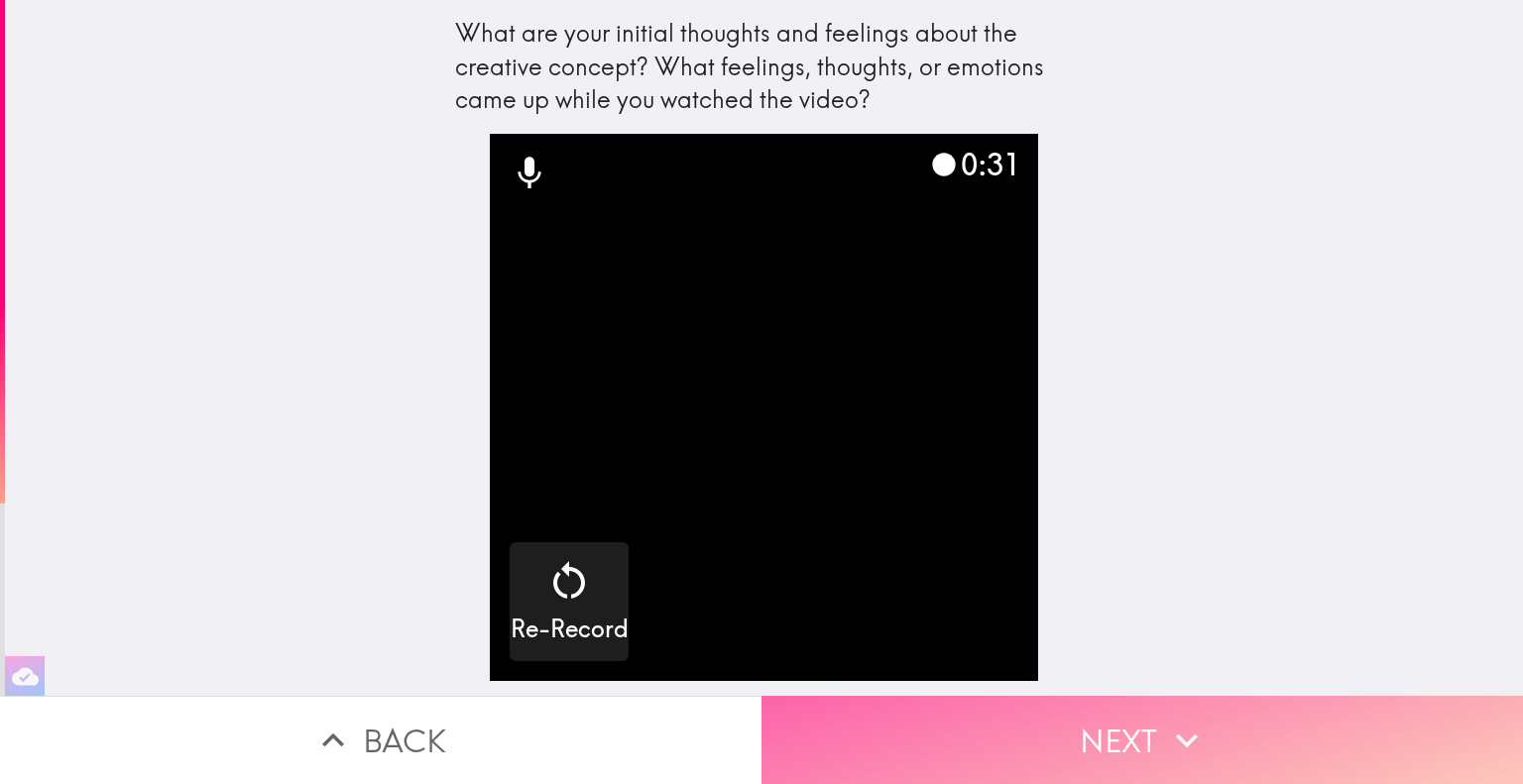 click on "Next" at bounding box center (1142, 739) 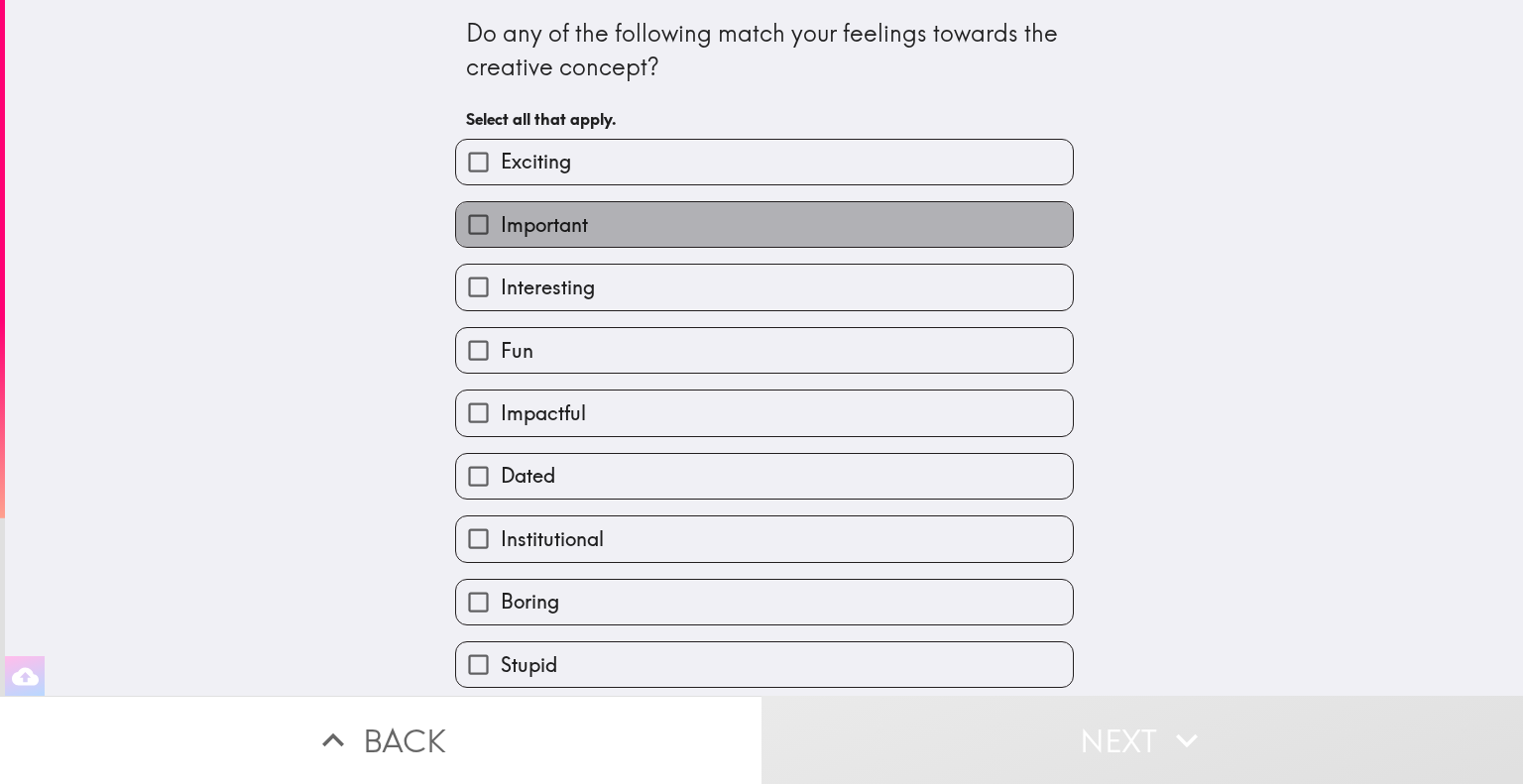click on "Important" at bounding box center (544, 225) 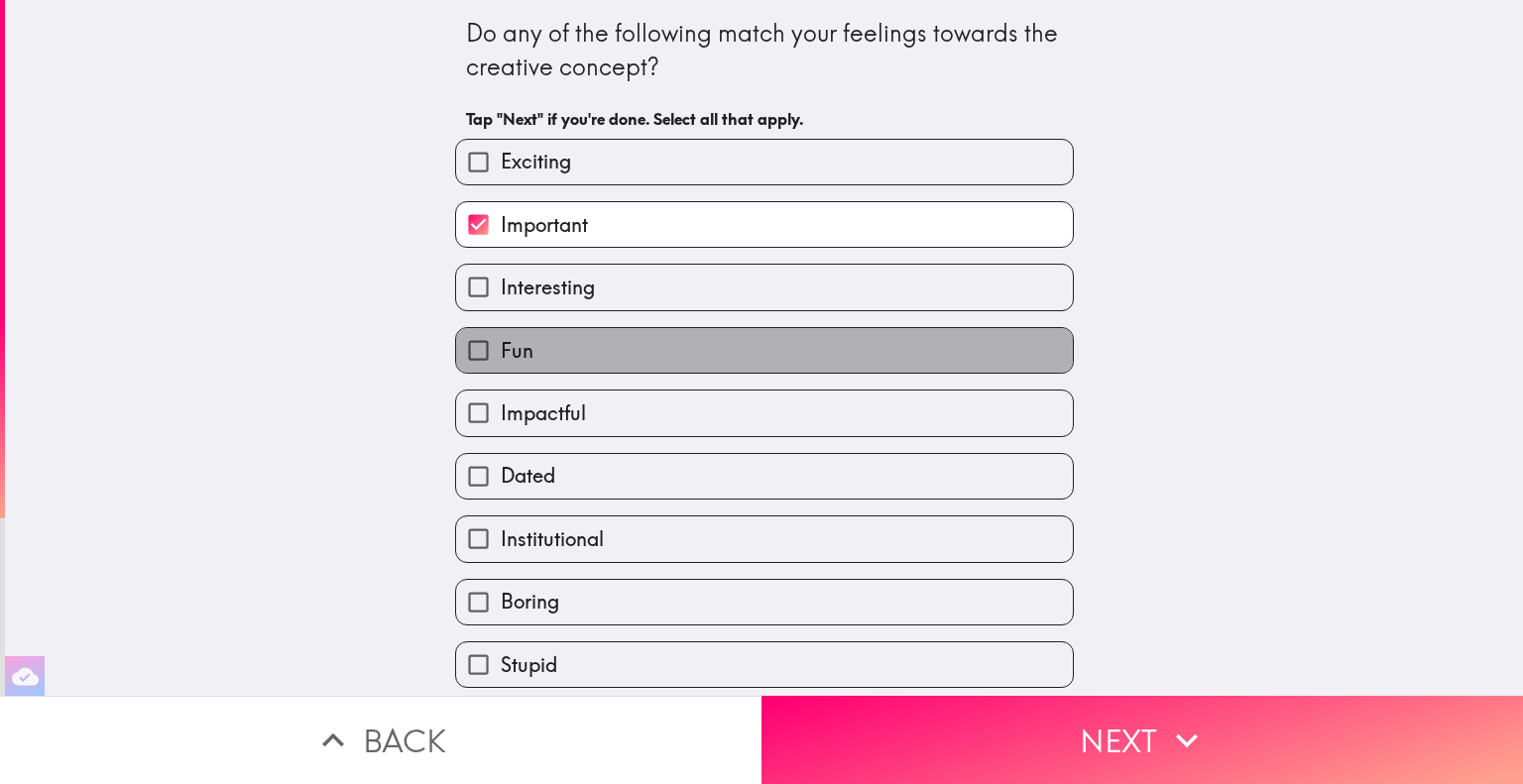 click on "Fun" at bounding box center [764, 350] 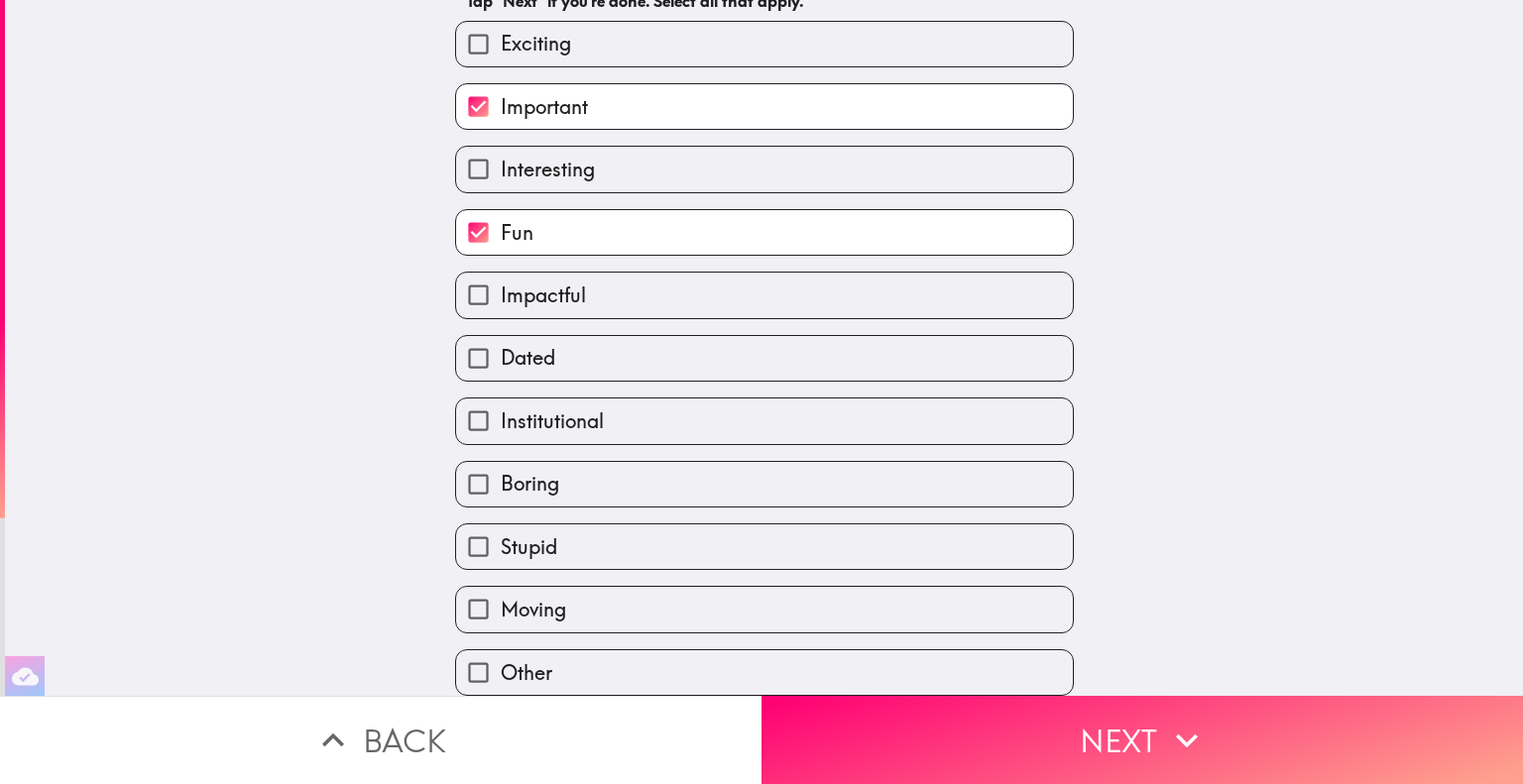 scroll, scrollTop: 128, scrollLeft: 0, axis: vertical 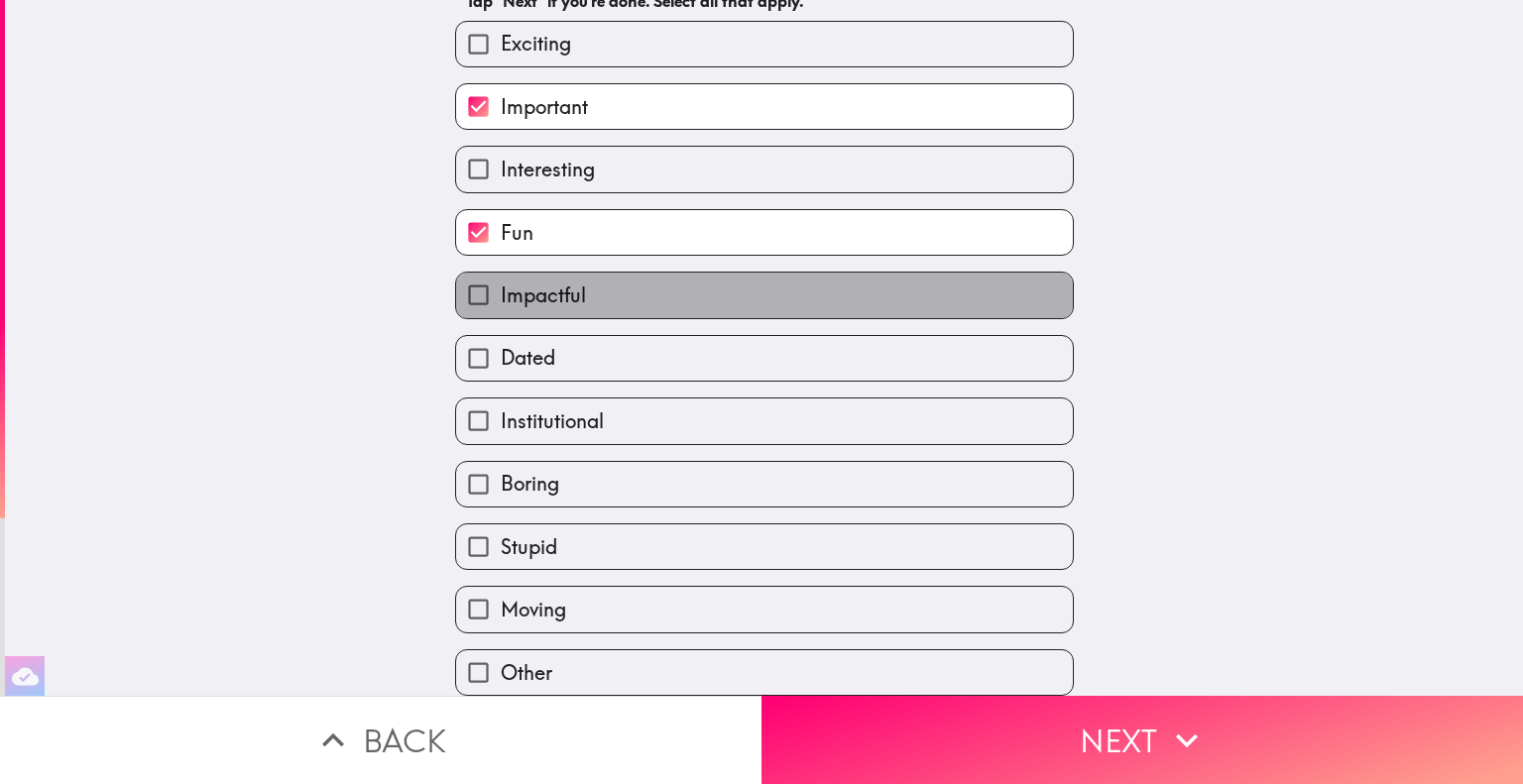 click on "Impactful" at bounding box center [543, 295] 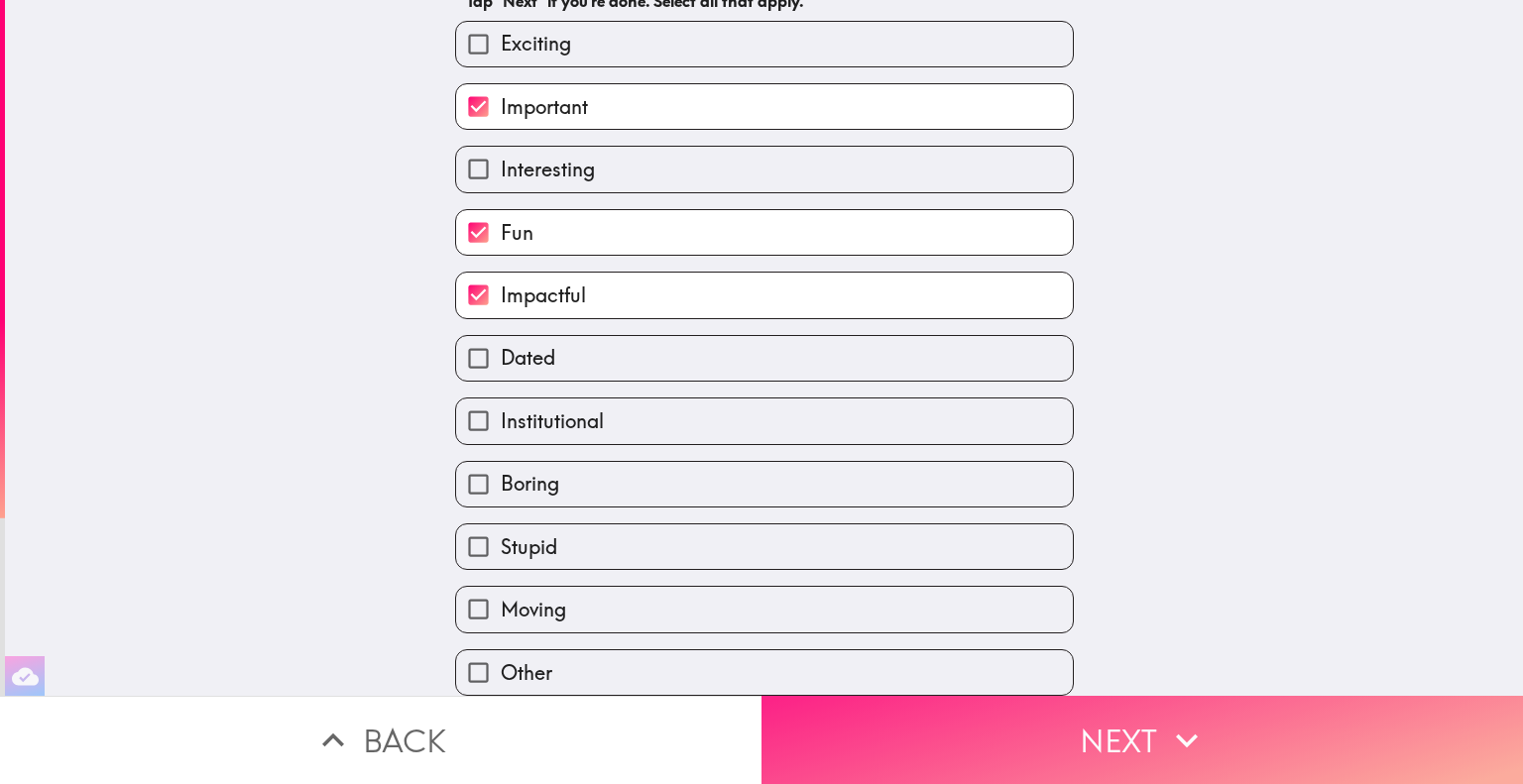 click 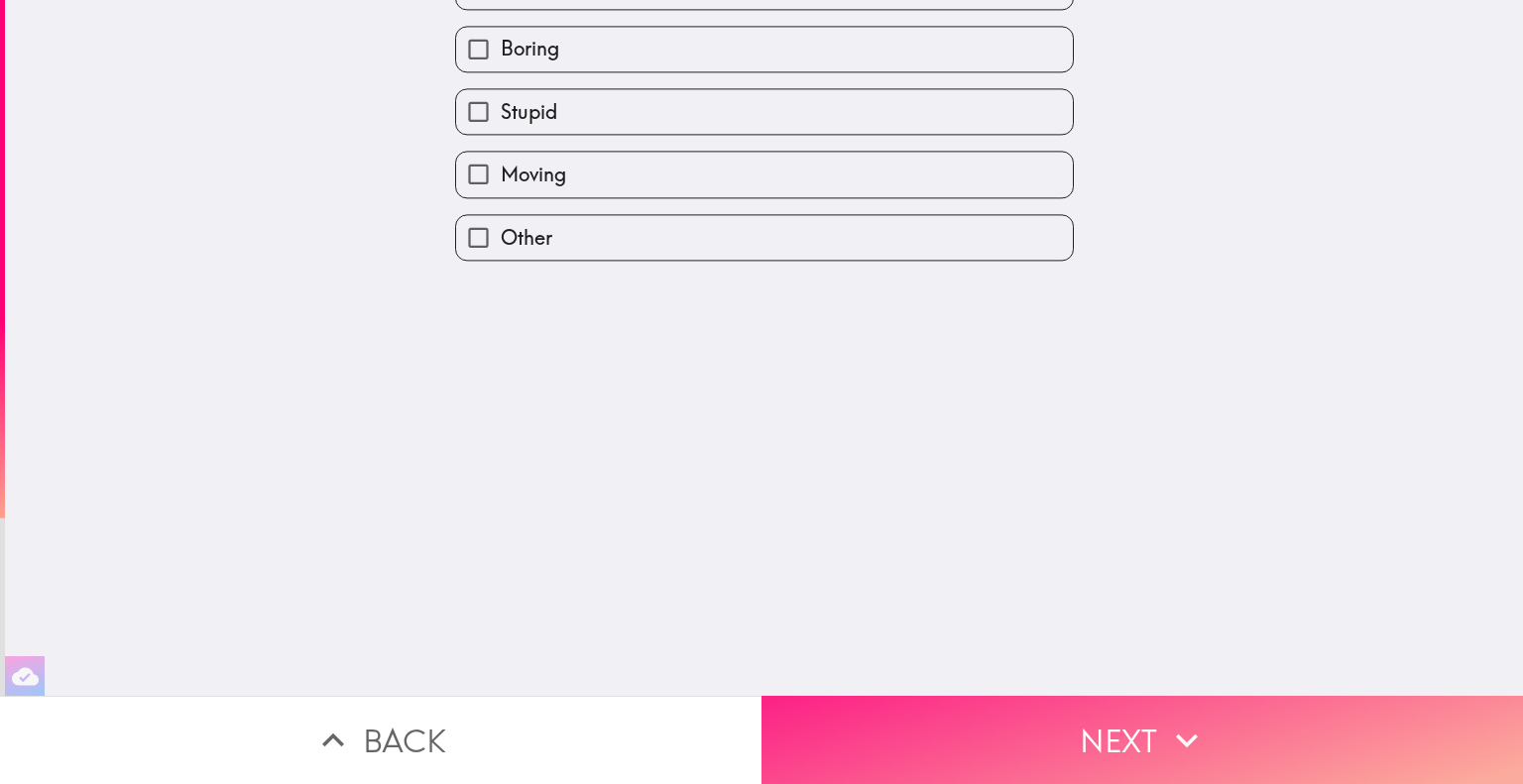 scroll, scrollTop: 0, scrollLeft: 0, axis: both 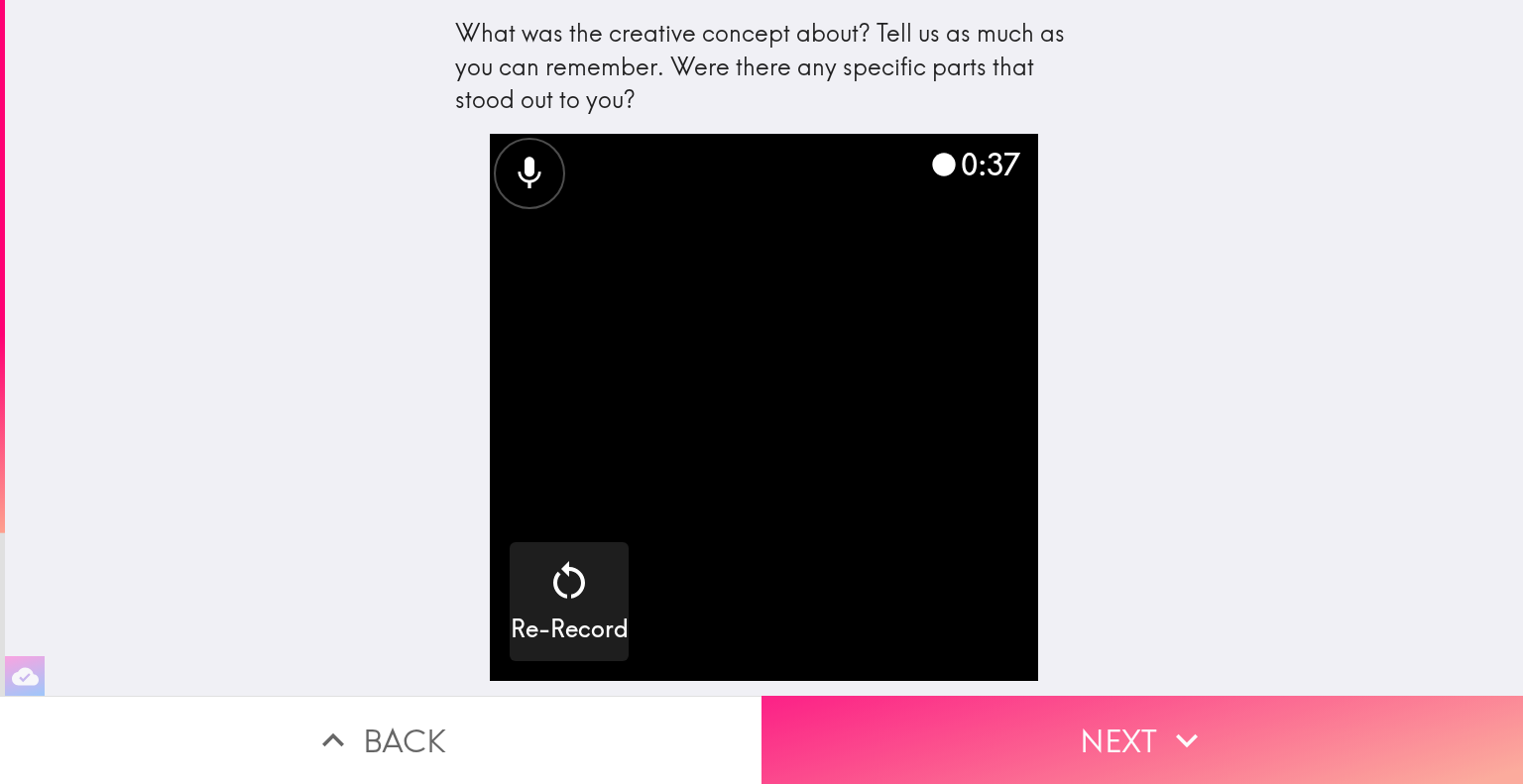click on "Next" at bounding box center (1142, 739) 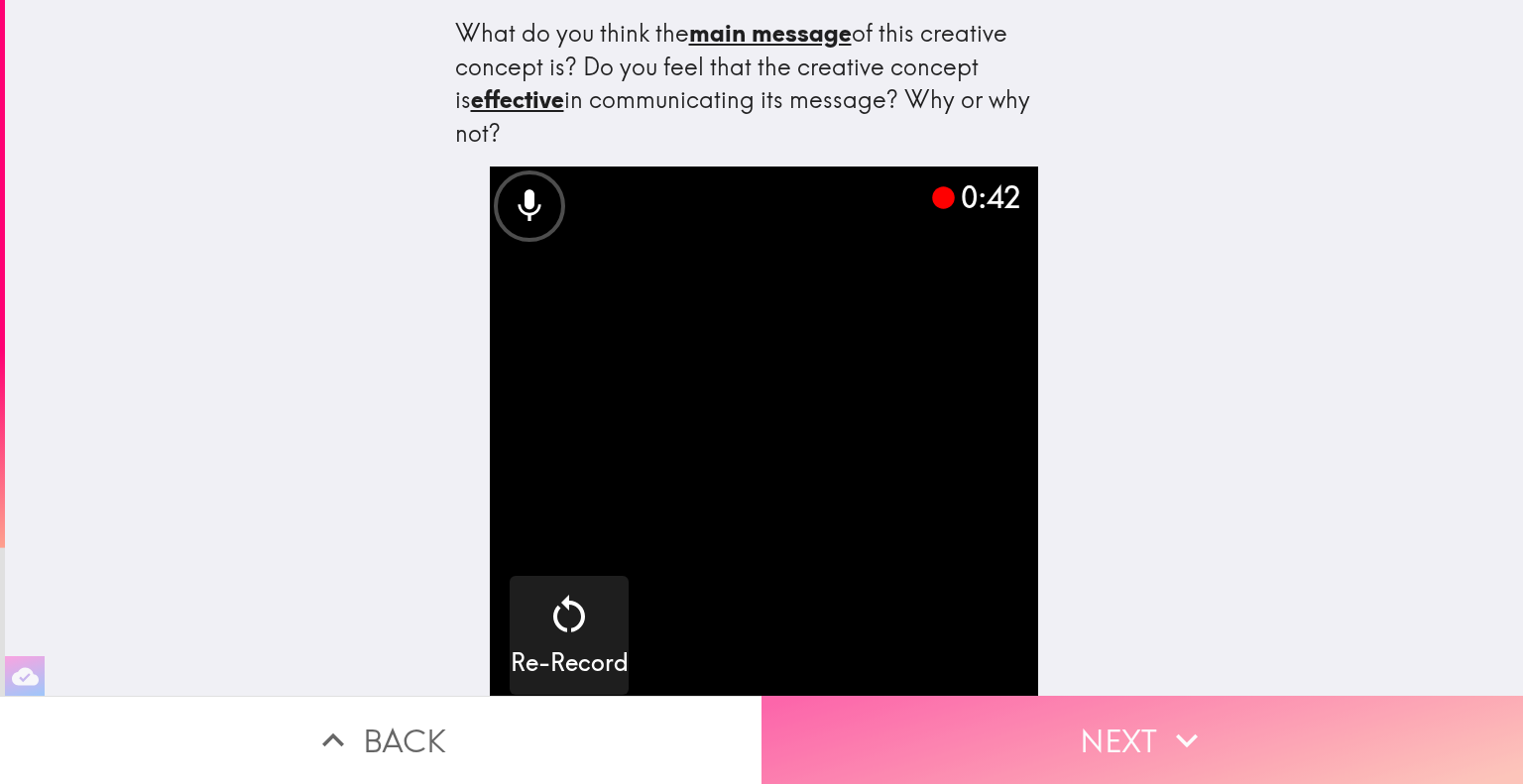 drag, startPoint x: 1144, startPoint y: 721, endPoint x: 1162, endPoint y: 732, distance: 21.095023 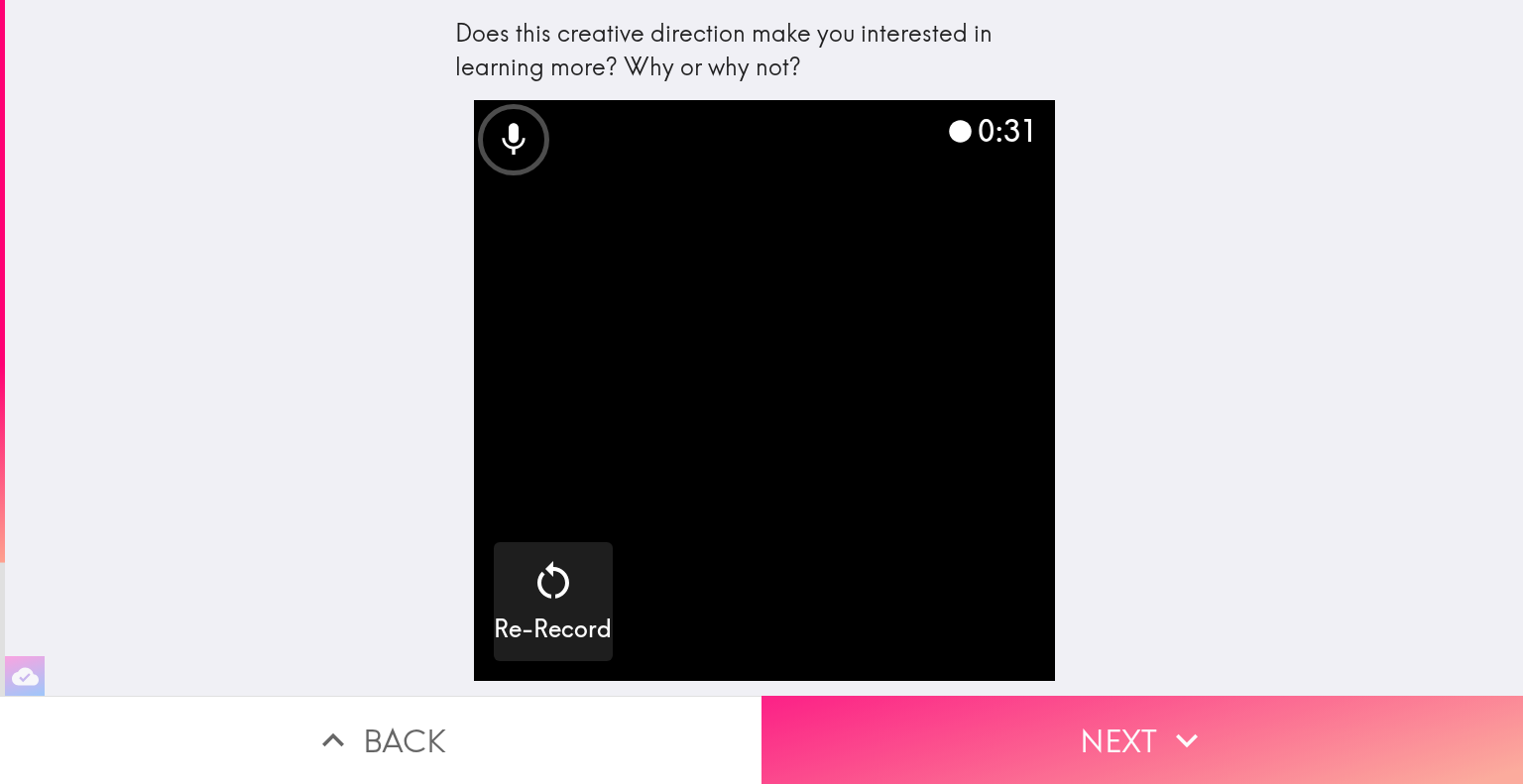 click on "Next" at bounding box center [1142, 739] 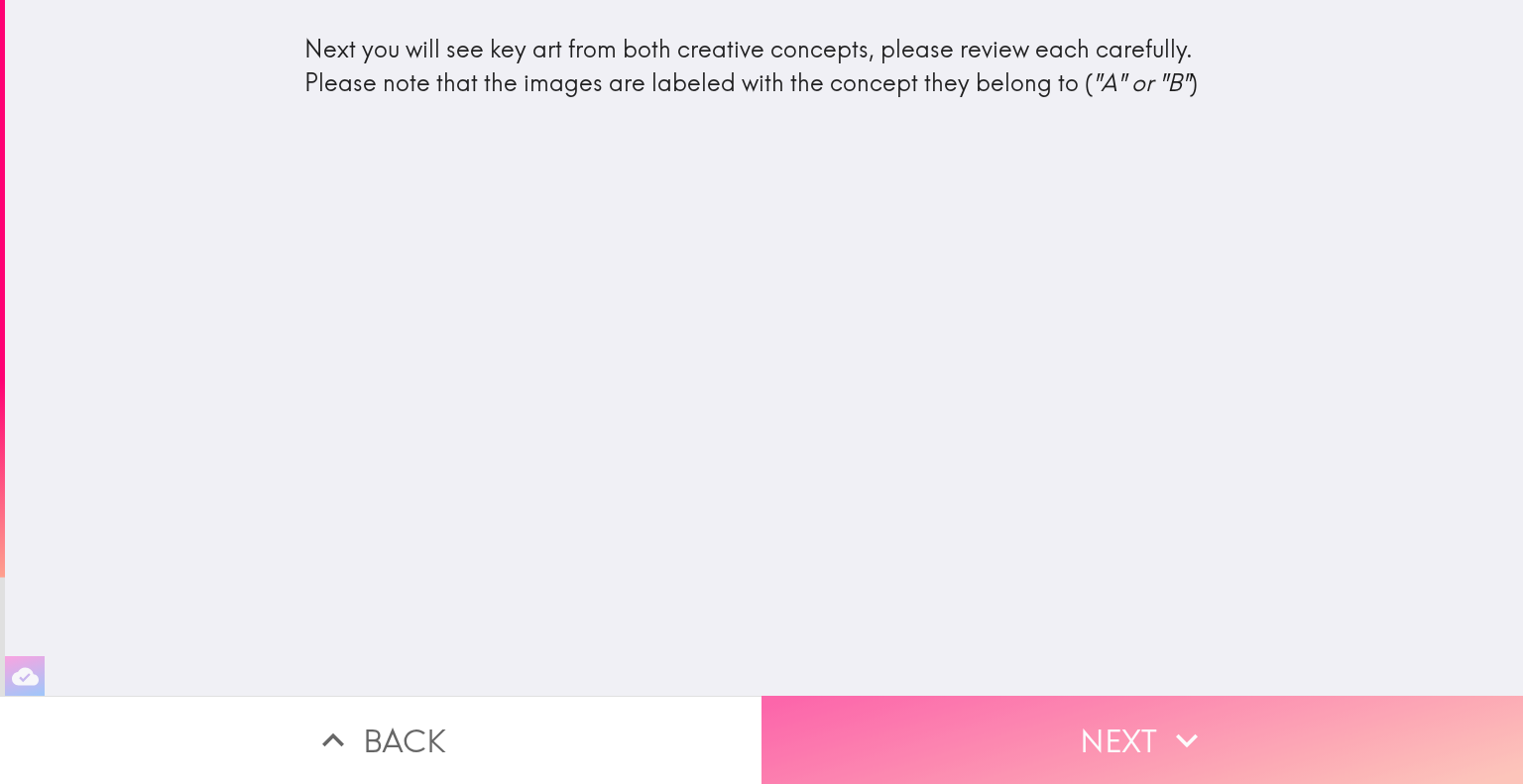 click 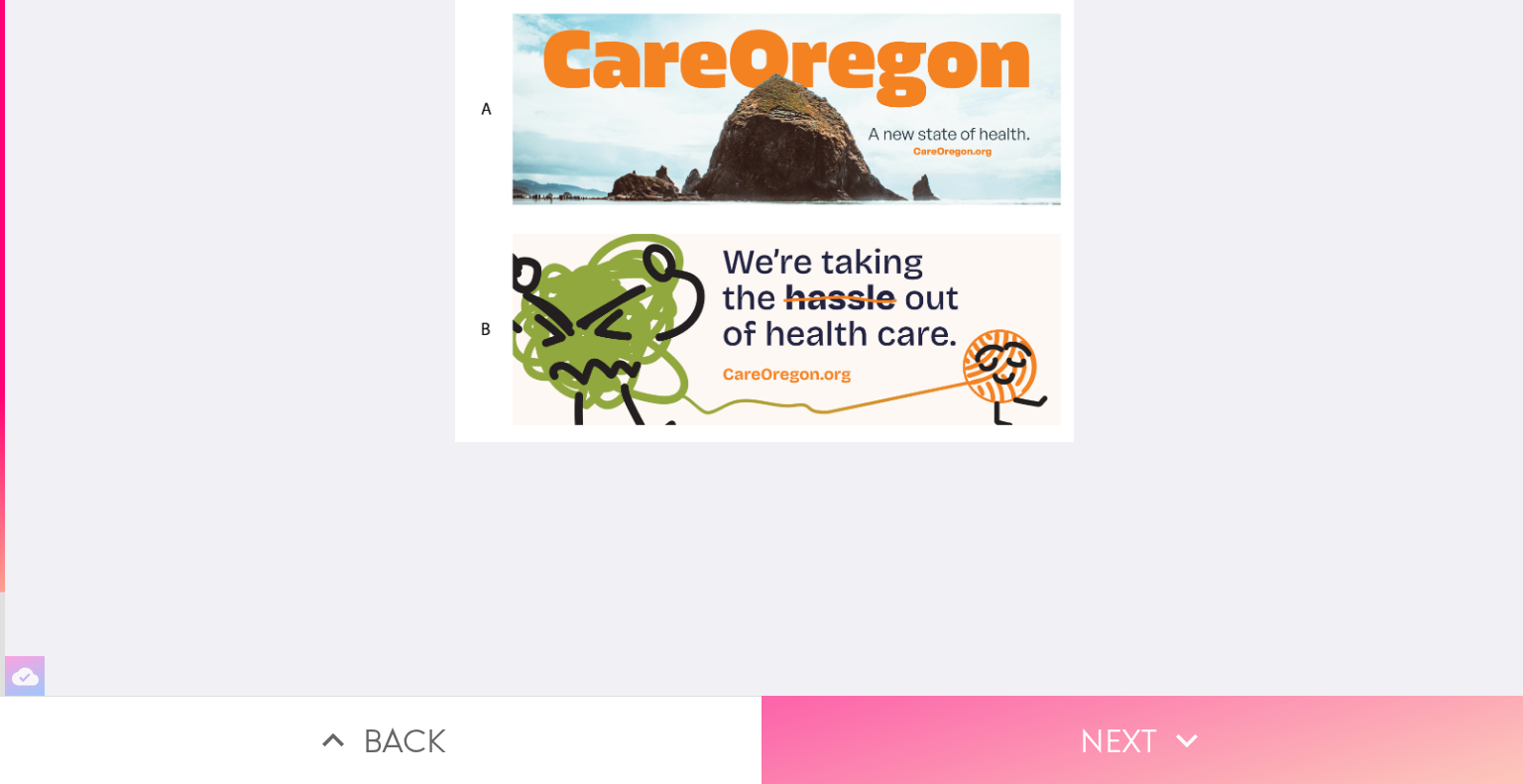 click on "Next" at bounding box center (1142, 739) 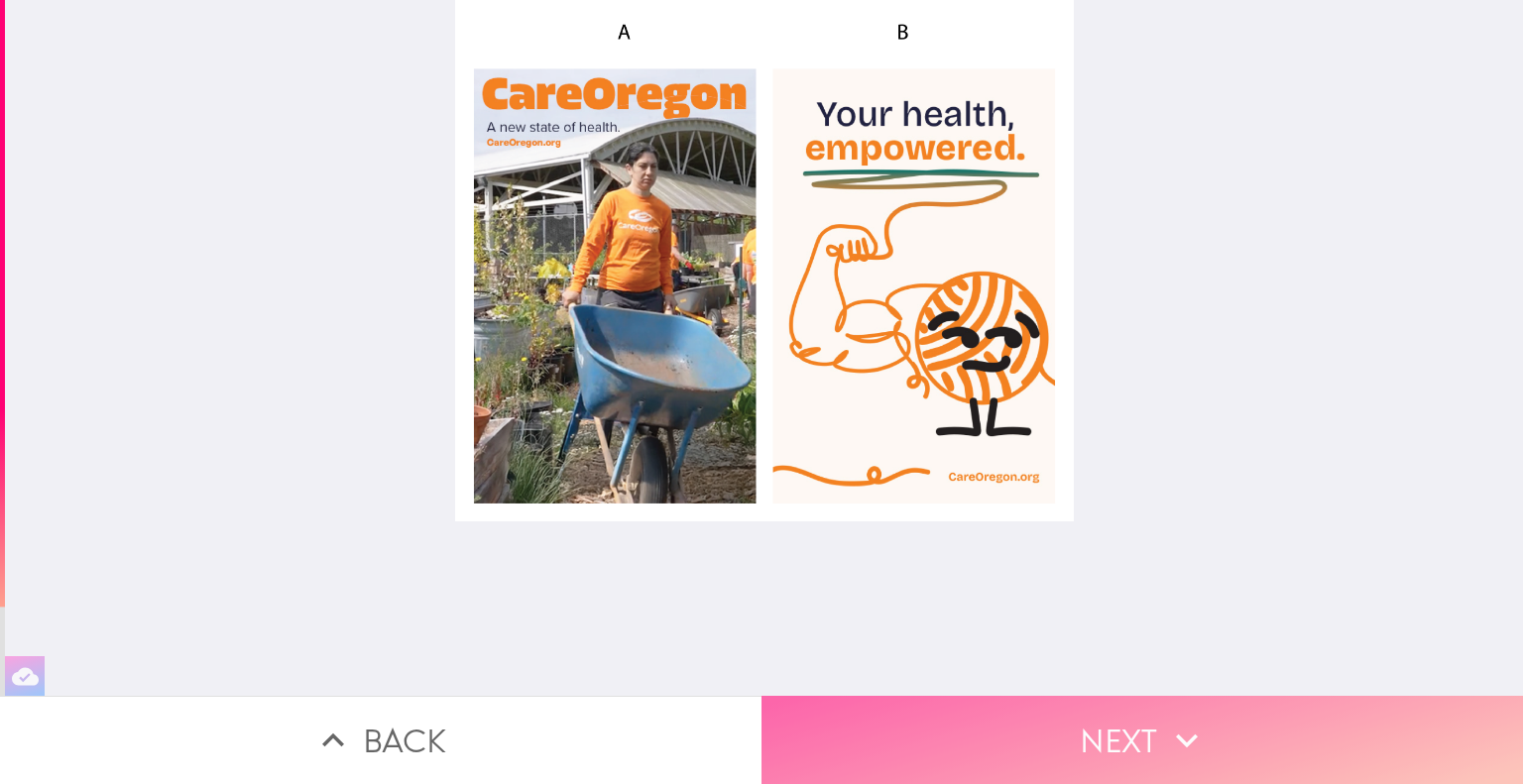 click on "Next" at bounding box center (1142, 739) 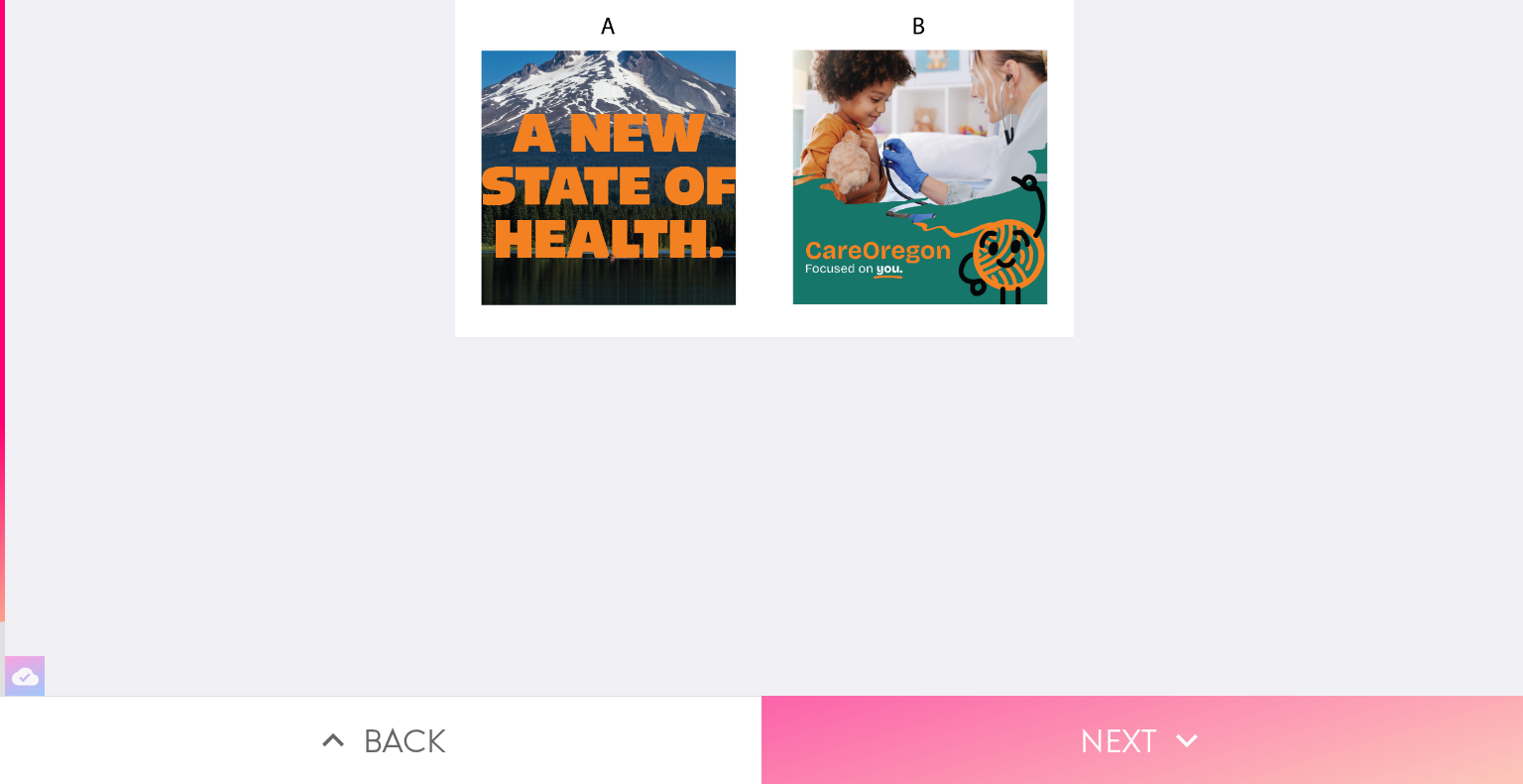 click on "Next" at bounding box center (1142, 739) 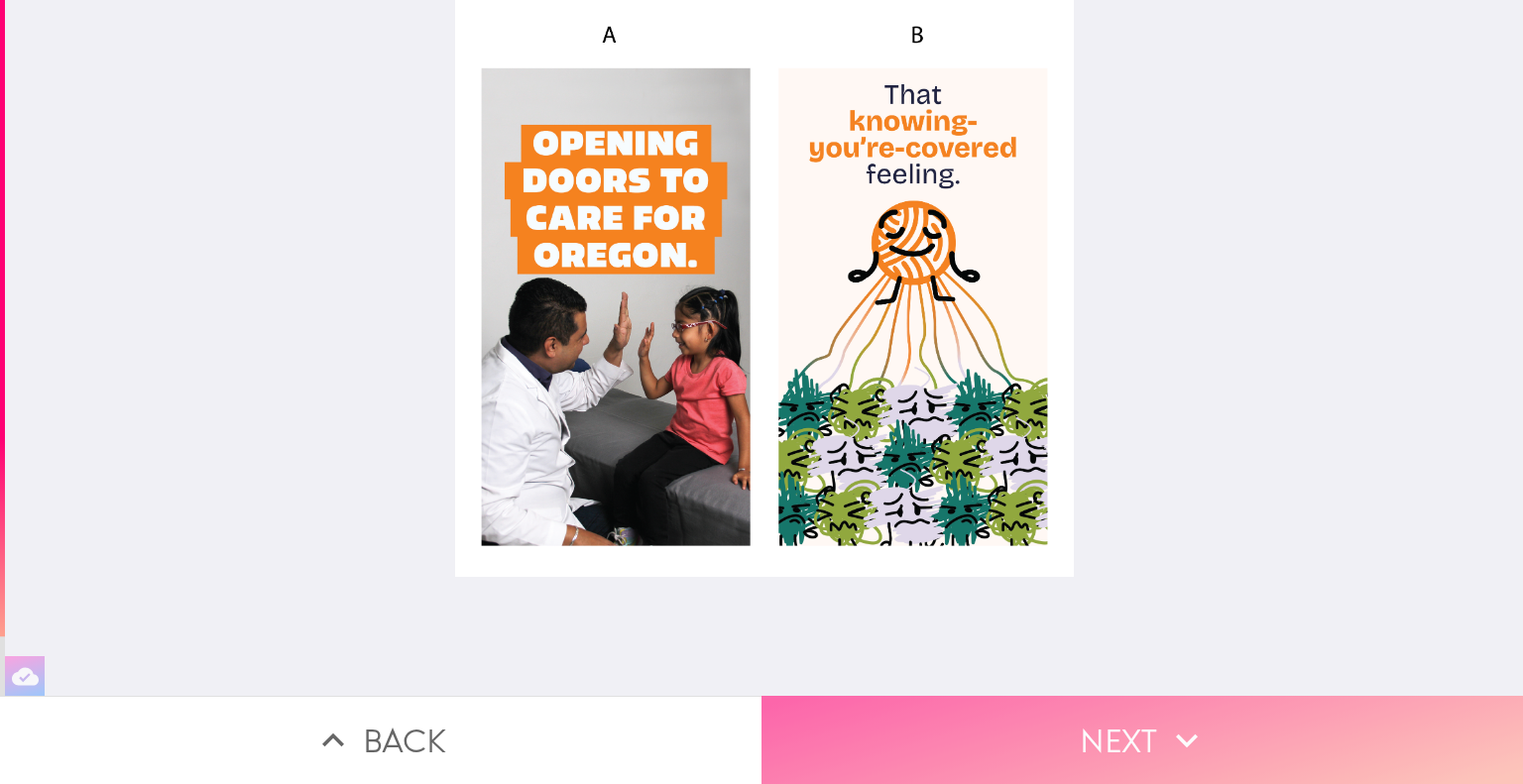 click on "Next" at bounding box center (1142, 739) 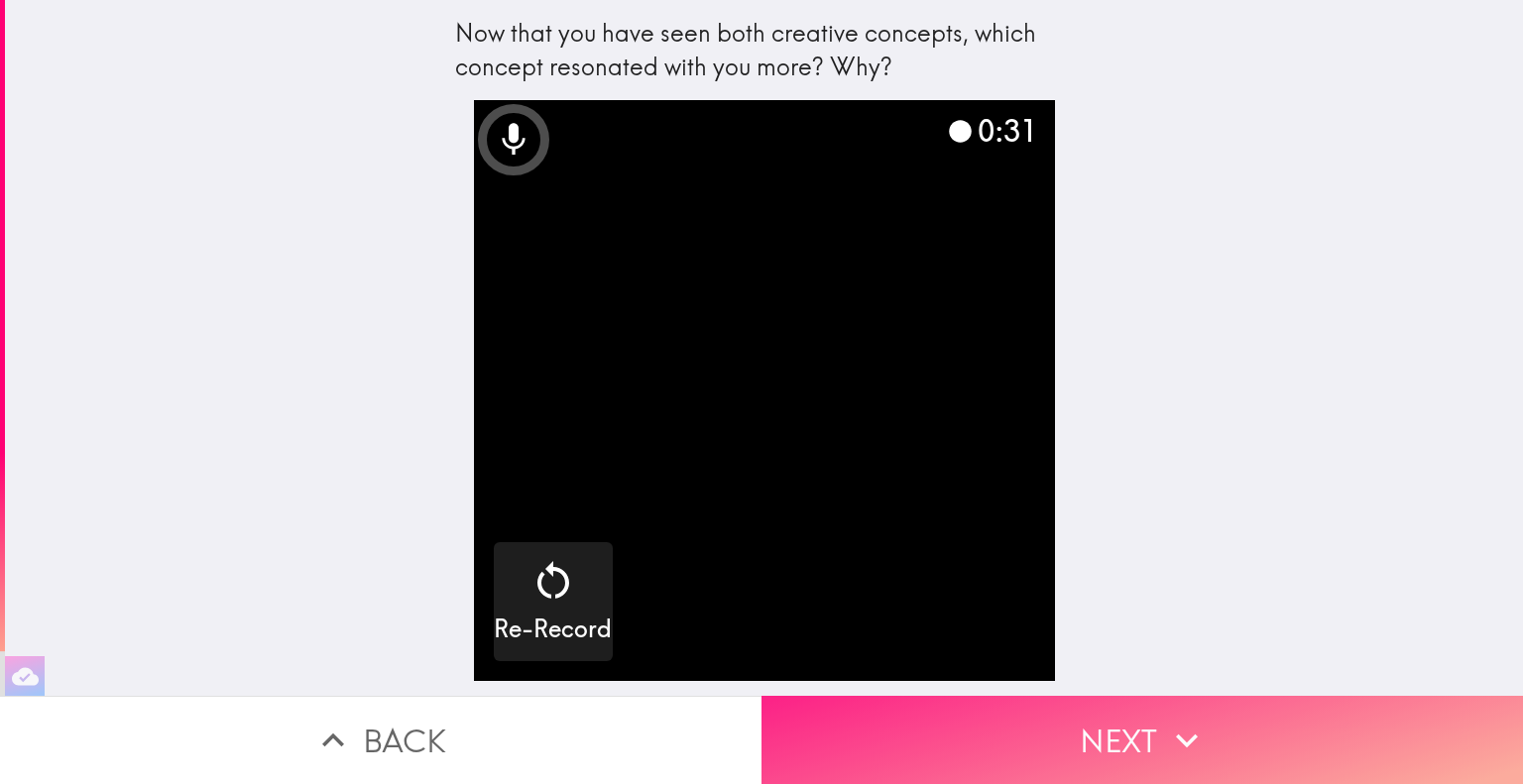 click on "Next" at bounding box center (1142, 739) 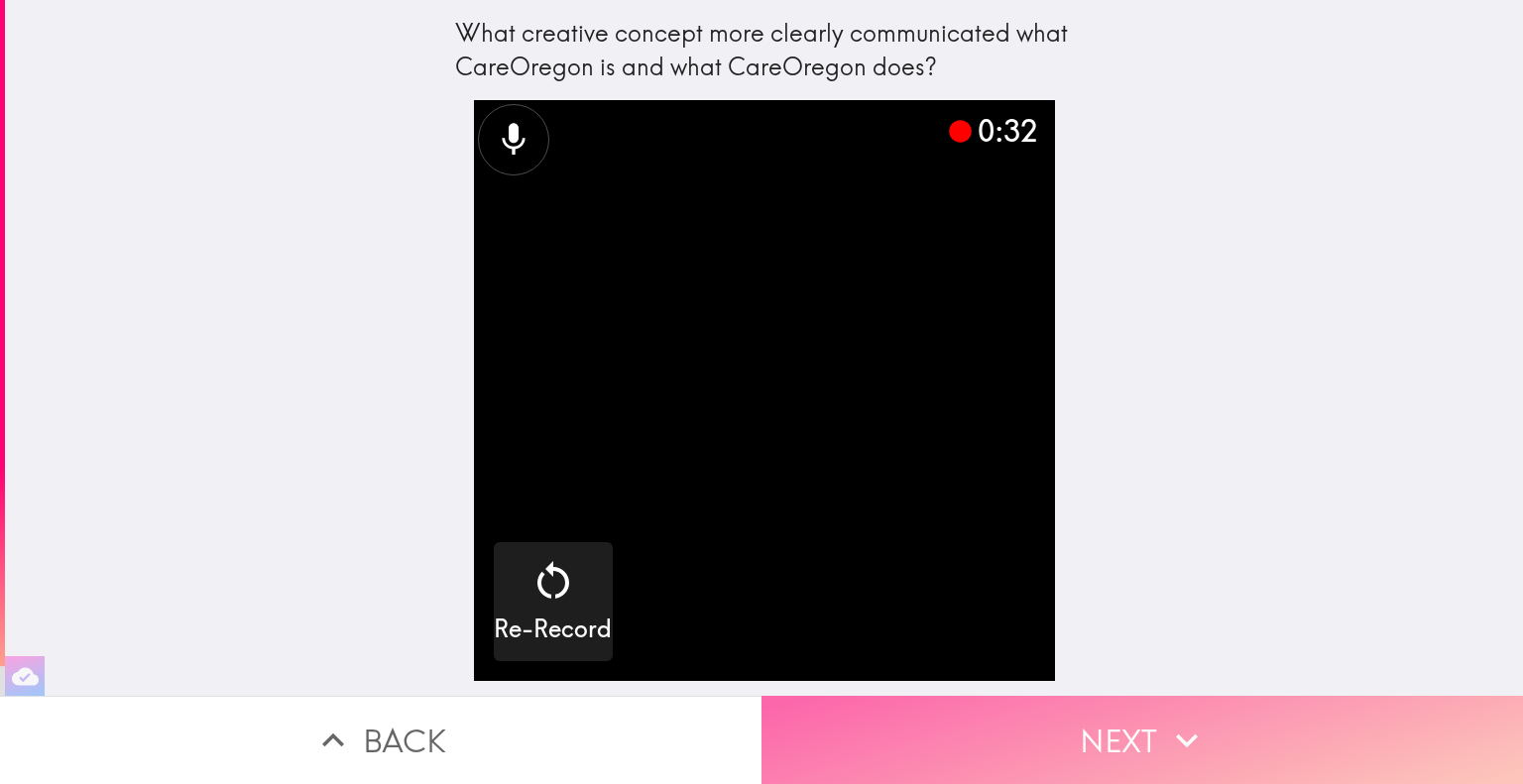 click on "Next" at bounding box center [1142, 739] 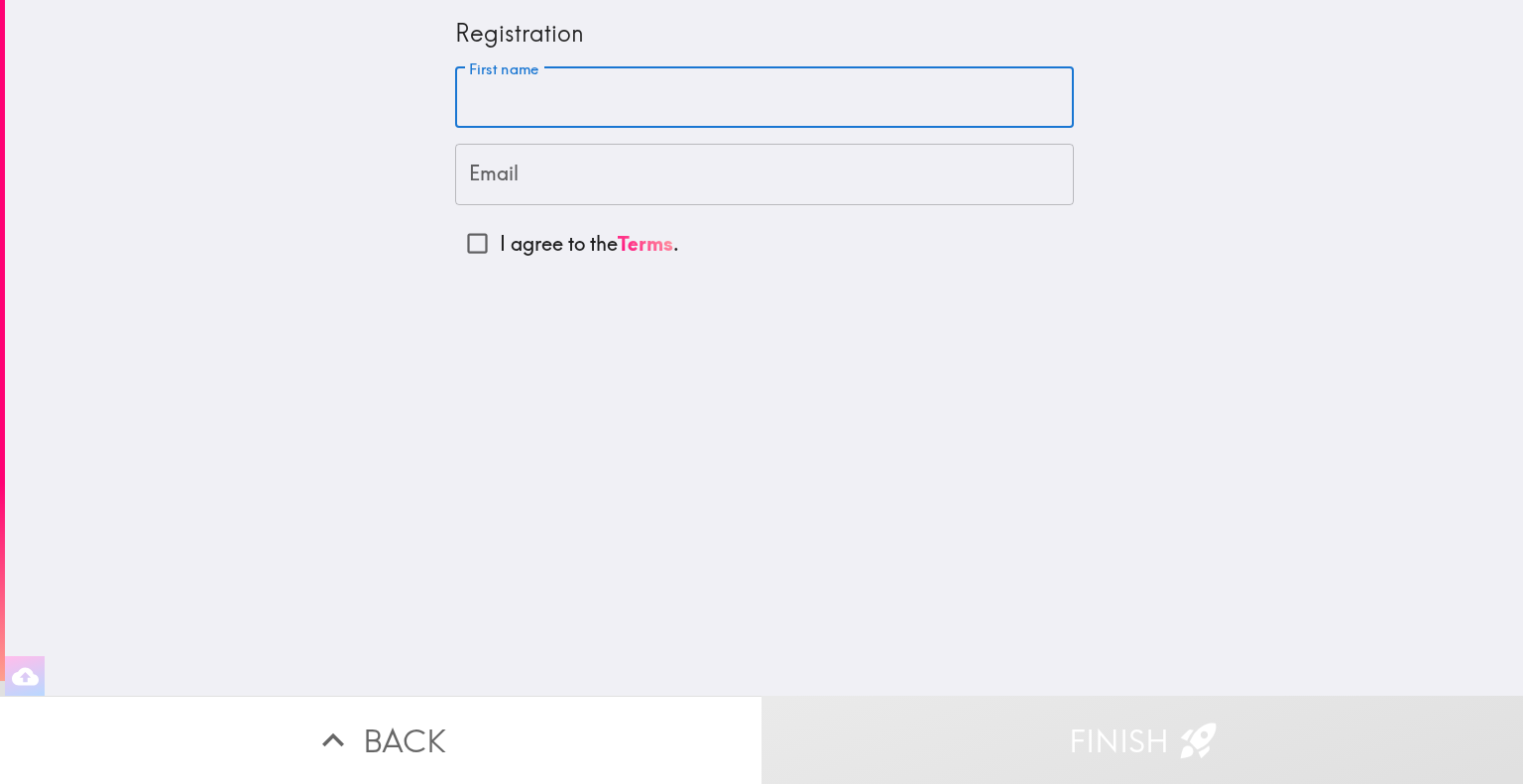 click on "First name" at bounding box center [764, 98] 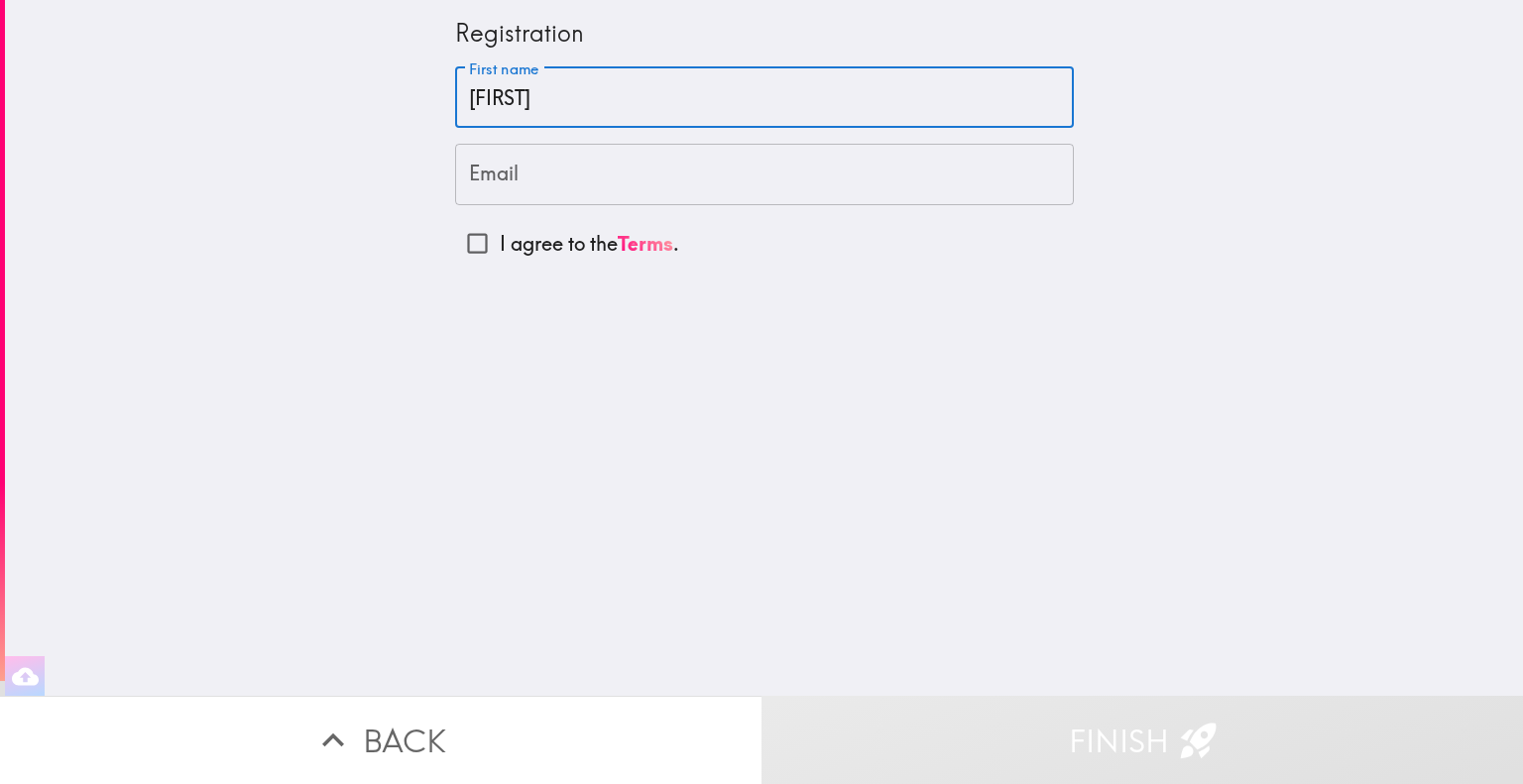 type on "[EMAIL]" 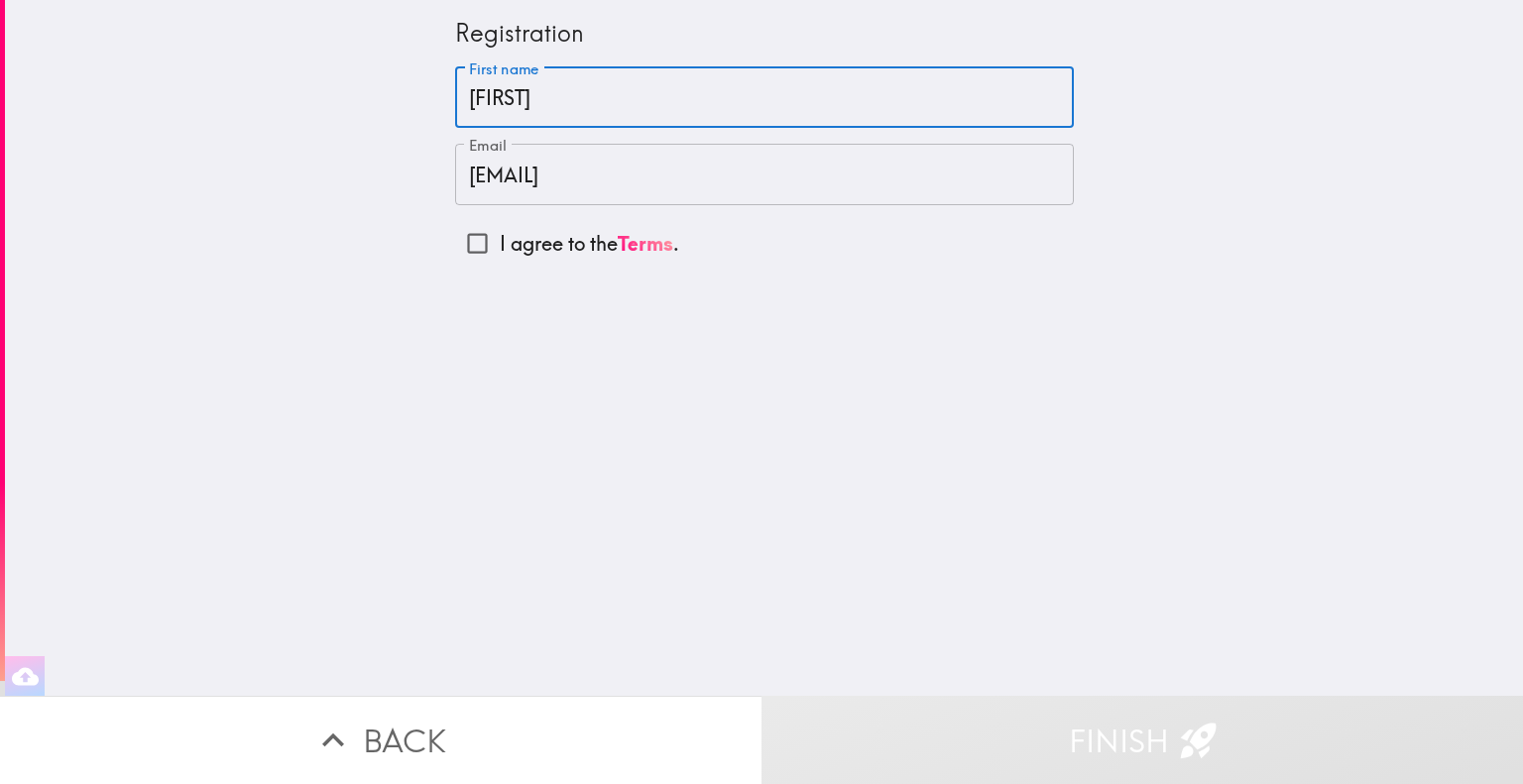 click on "I agree to the  Terms ." at bounding box center [477, 243] 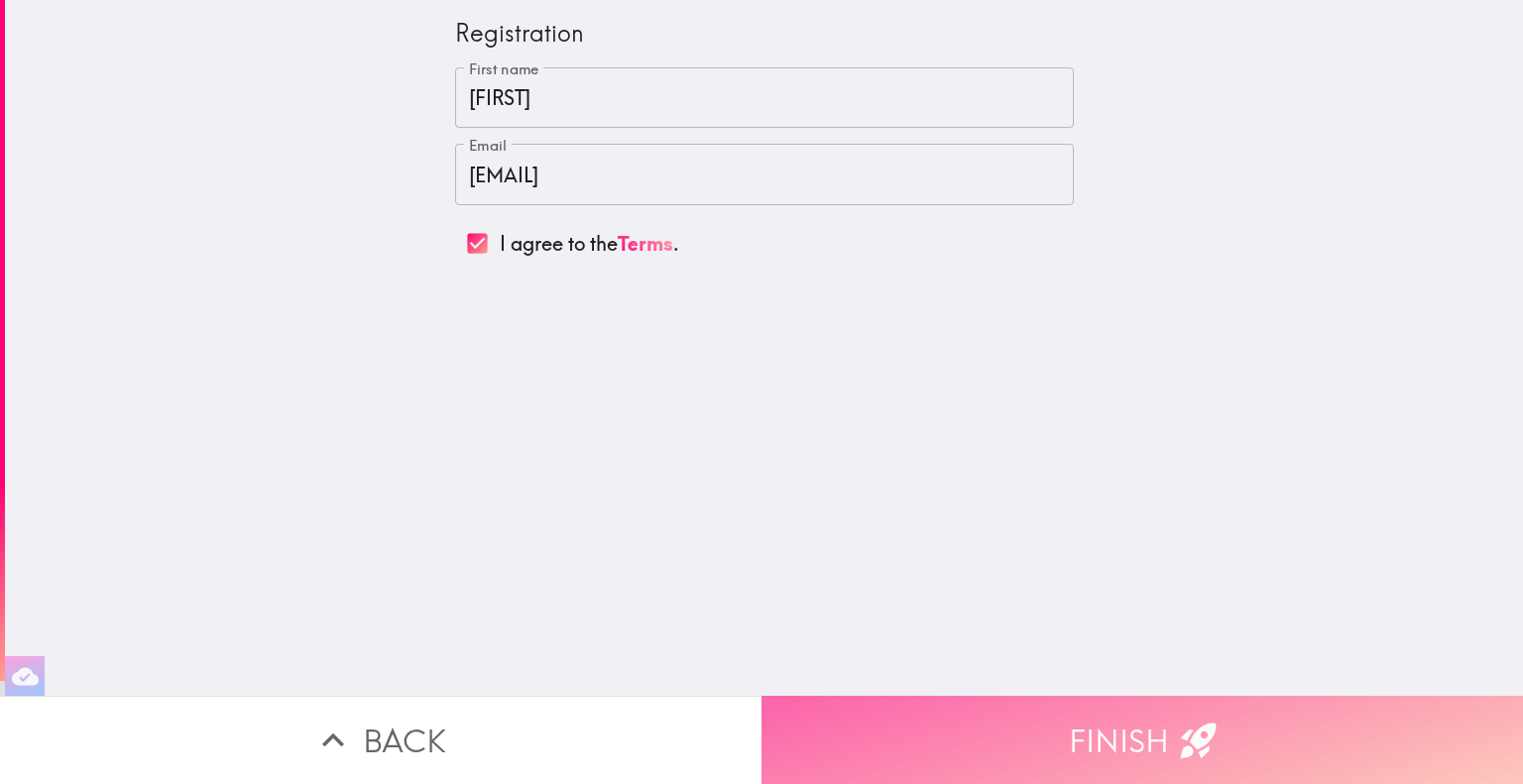 click on "Finish" at bounding box center (1142, 739) 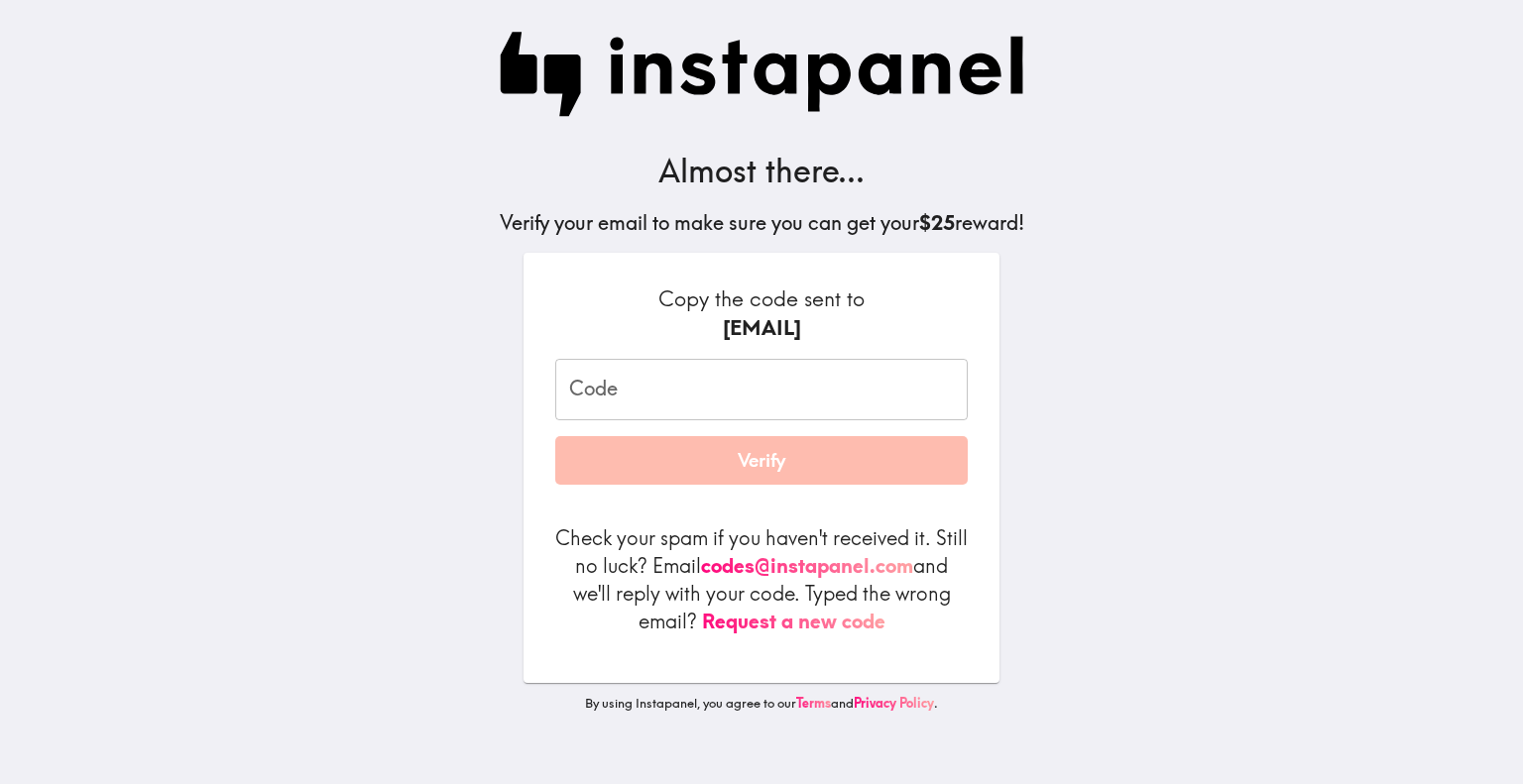 click on "Code" at bounding box center [762, 390] 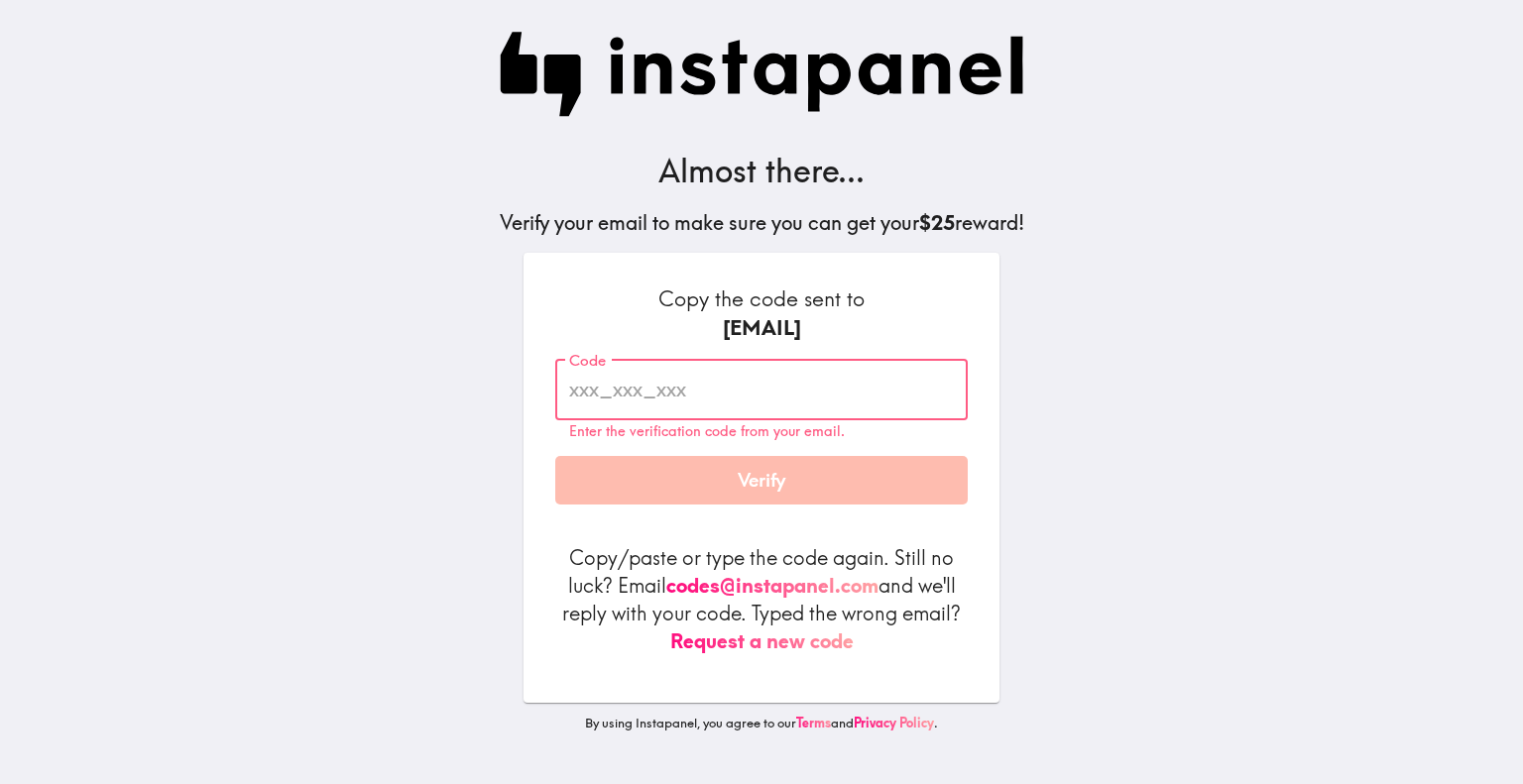 paste on "5i6_rp5_RJg" 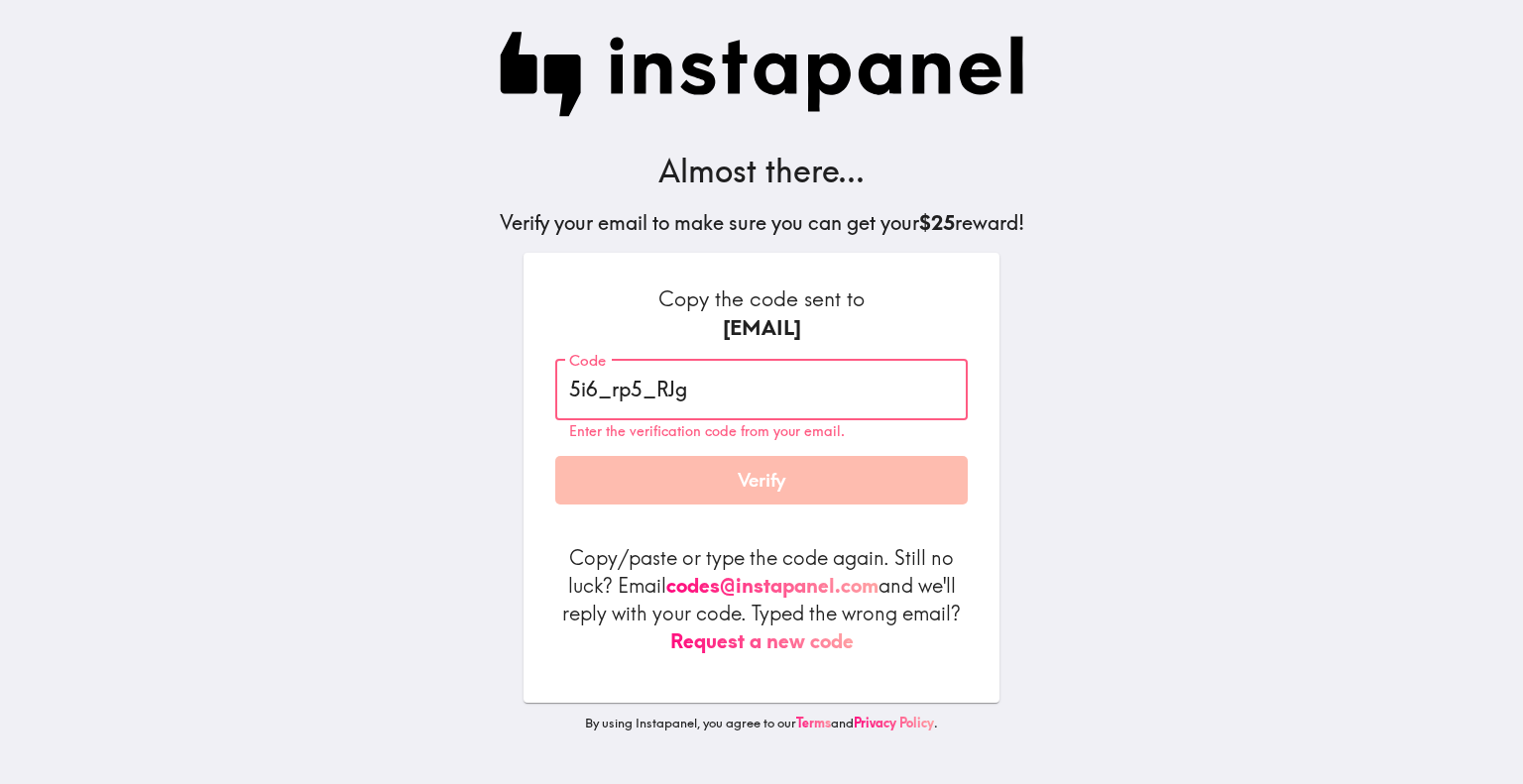 type on "5i6_rp5_RJg" 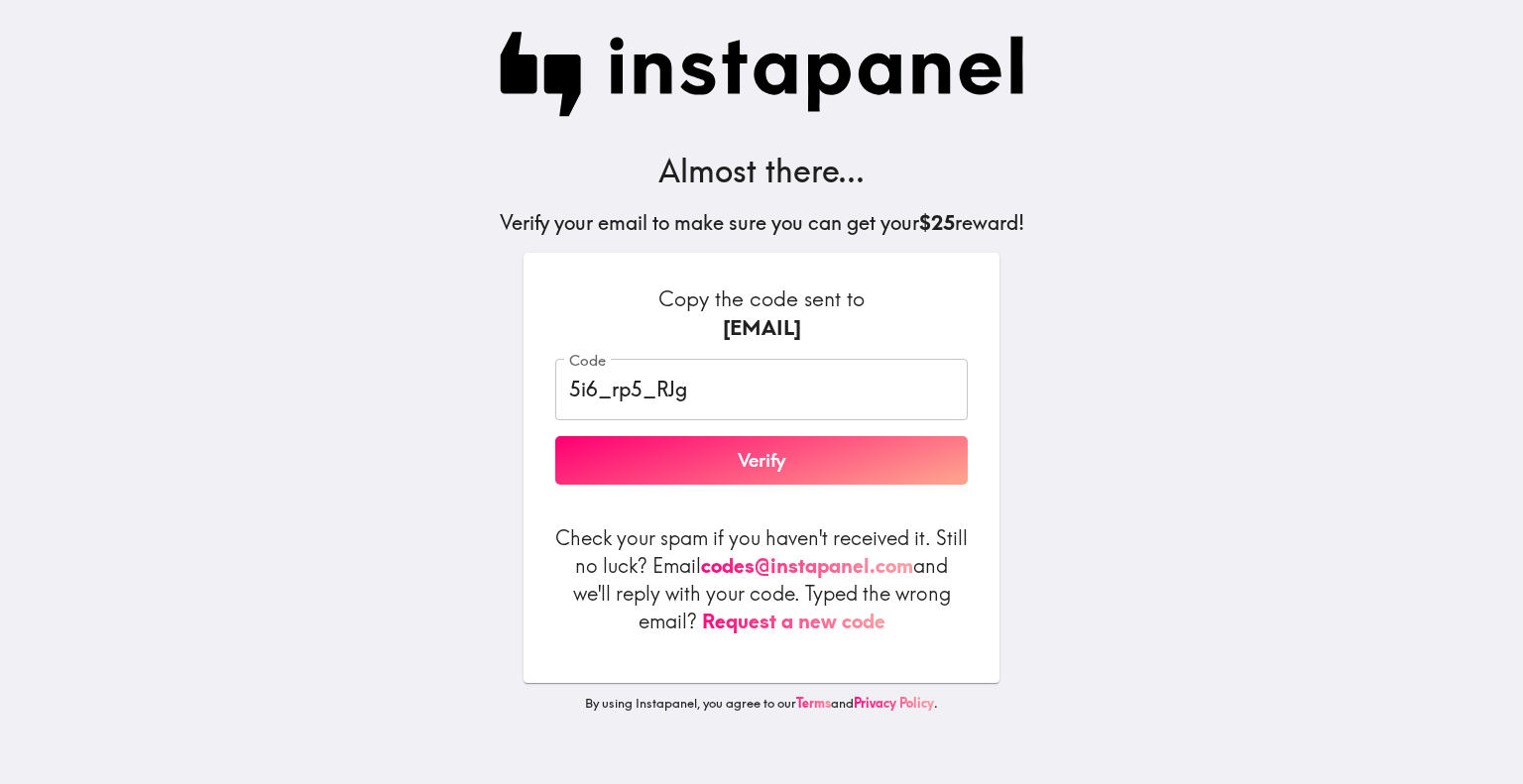 click on "Copy the code sent to  [EMAIL] Code [CODE] Code Verify Check your spam if you haven't received it.   Still no luck? Email  [EMAIL]  and we'll reply with your code.   Typed the wrong email?   Request a new code" at bounding box center [762, 460] 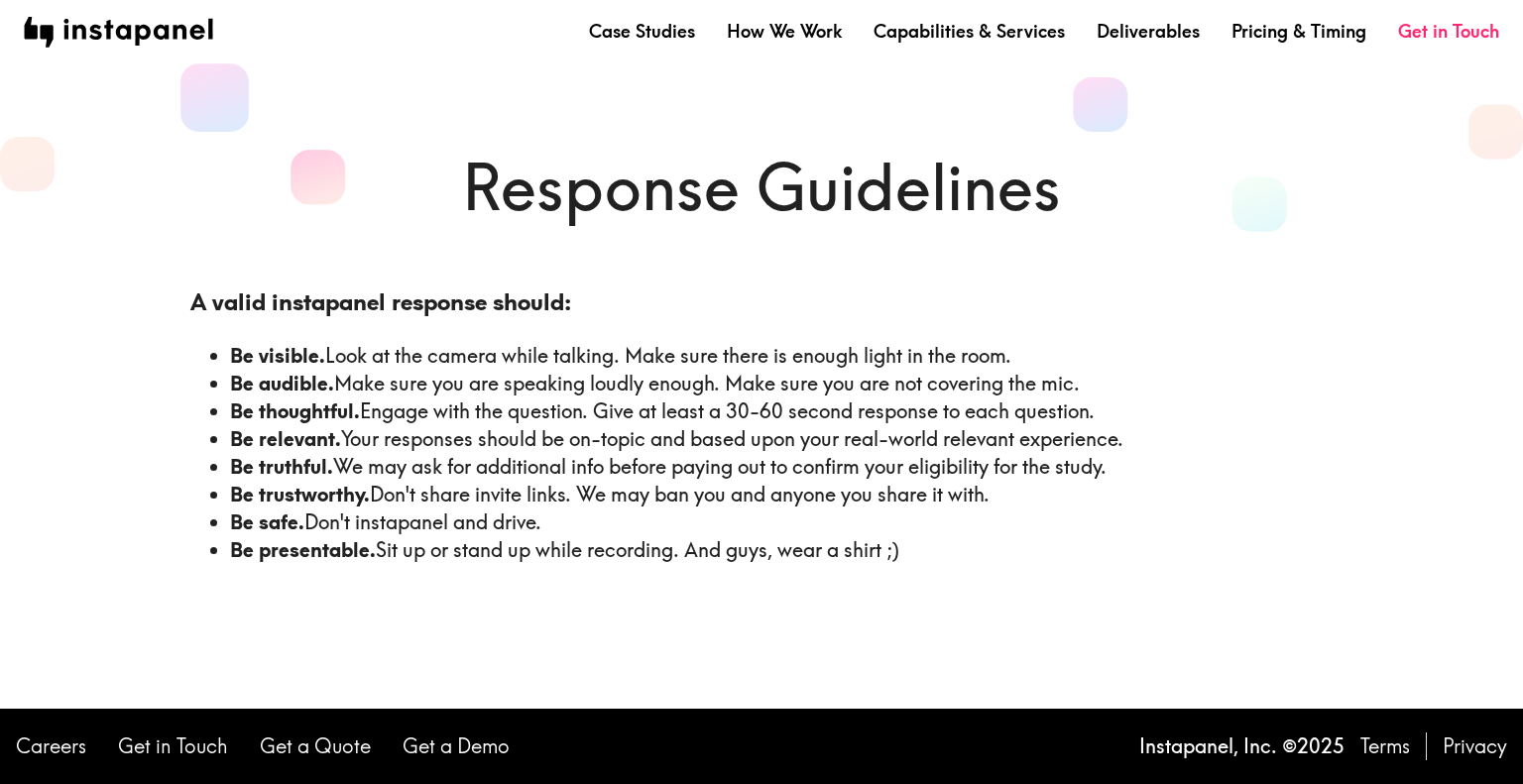 scroll, scrollTop: 0, scrollLeft: 0, axis: both 